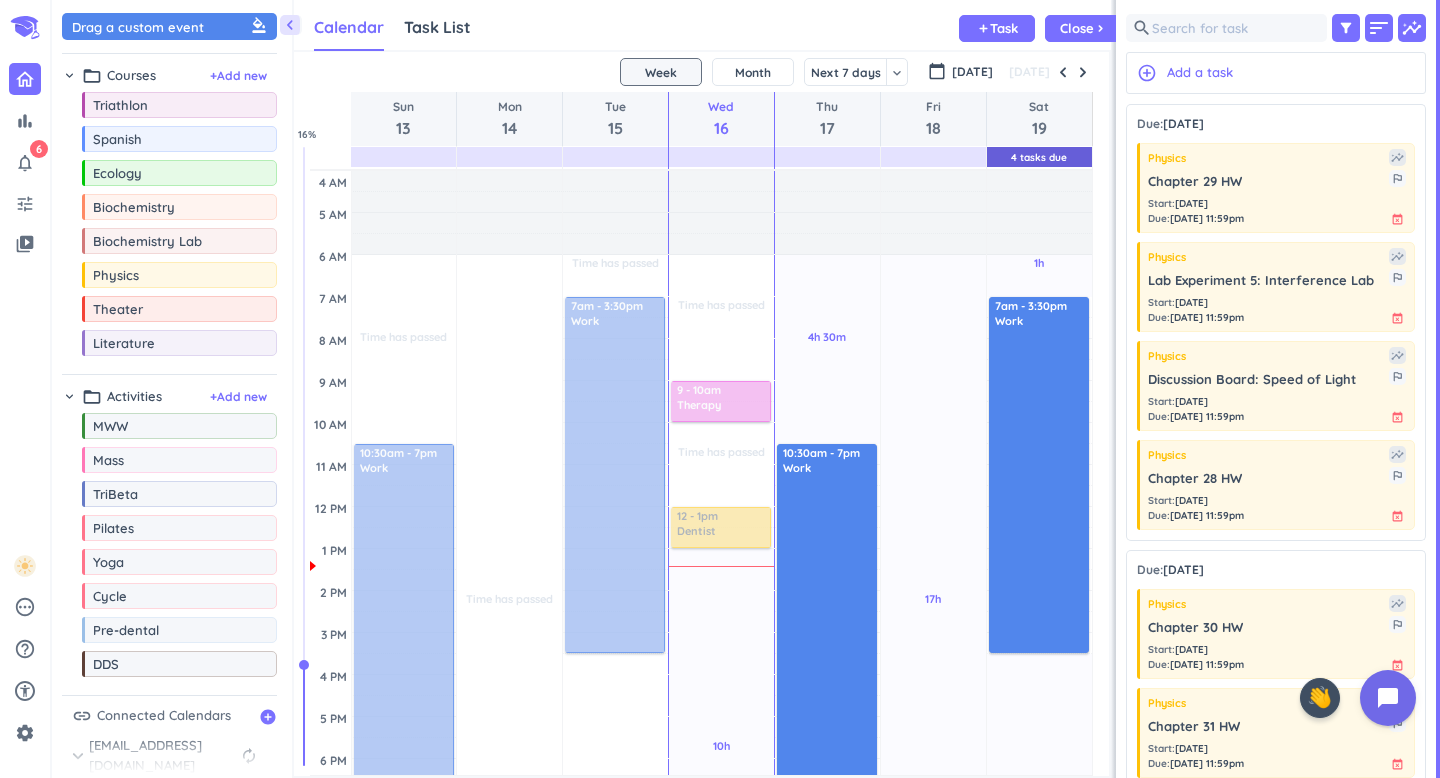 scroll, scrollTop: 0, scrollLeft: 0, axis: both 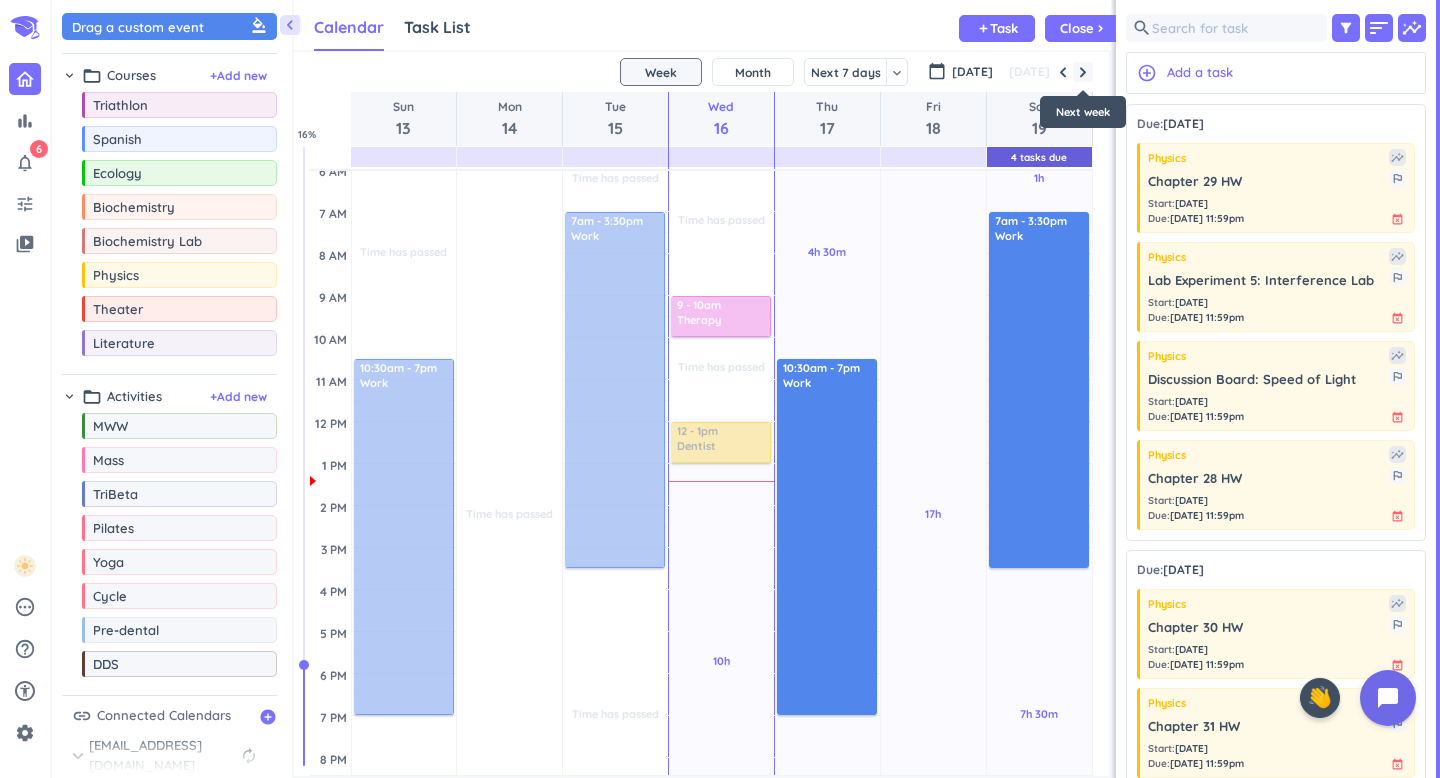 click at bounding box center (1083, 72) 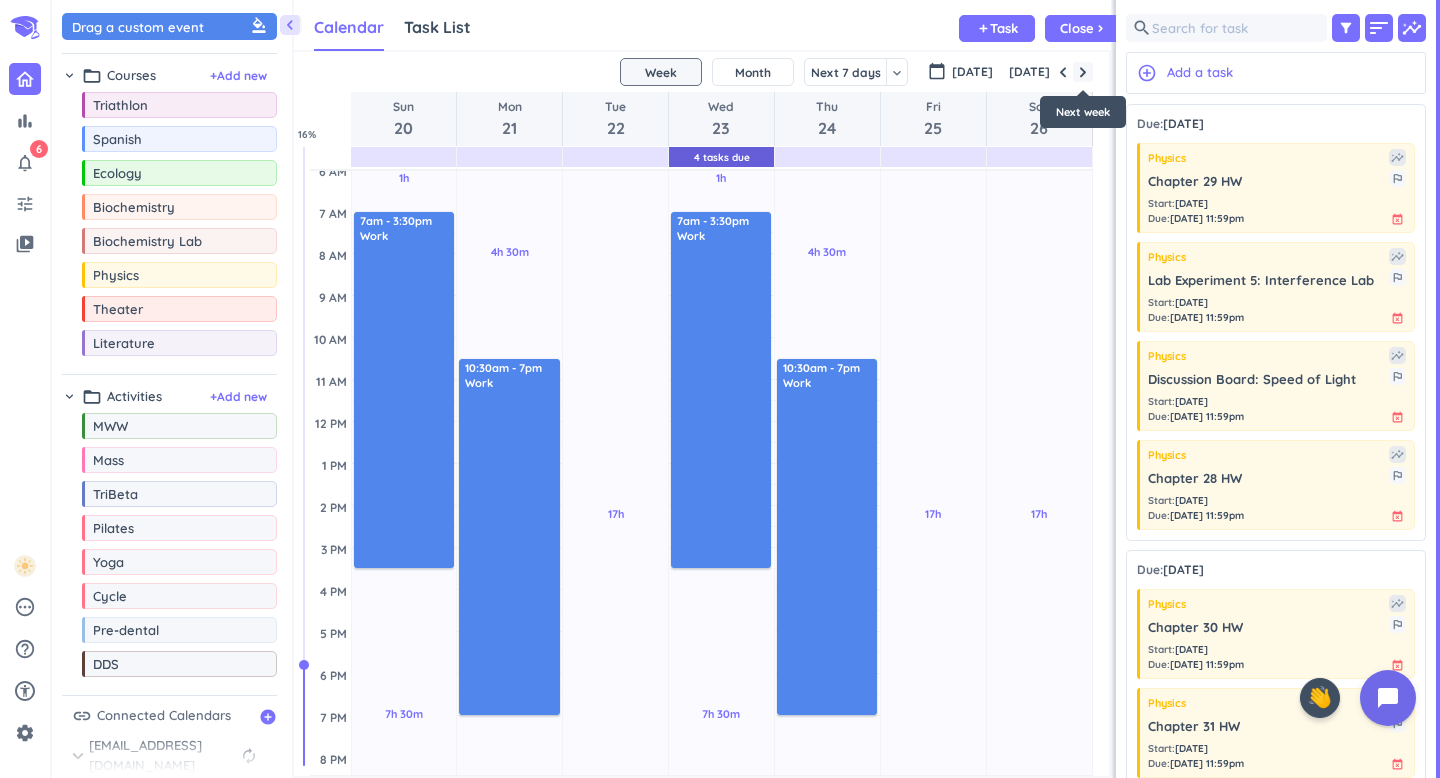 click at bounding box center [1083, 72] 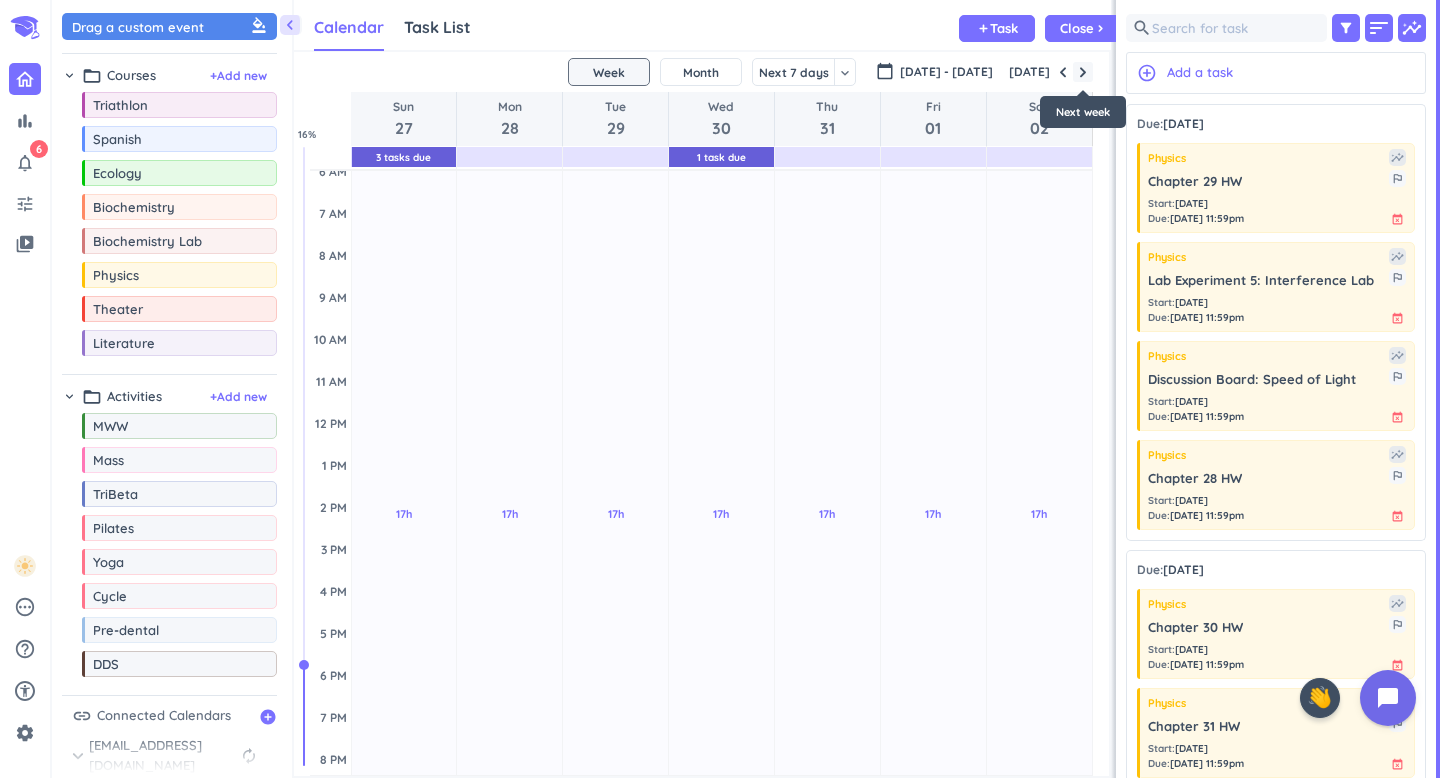 click at bounding box center [1083, 72] 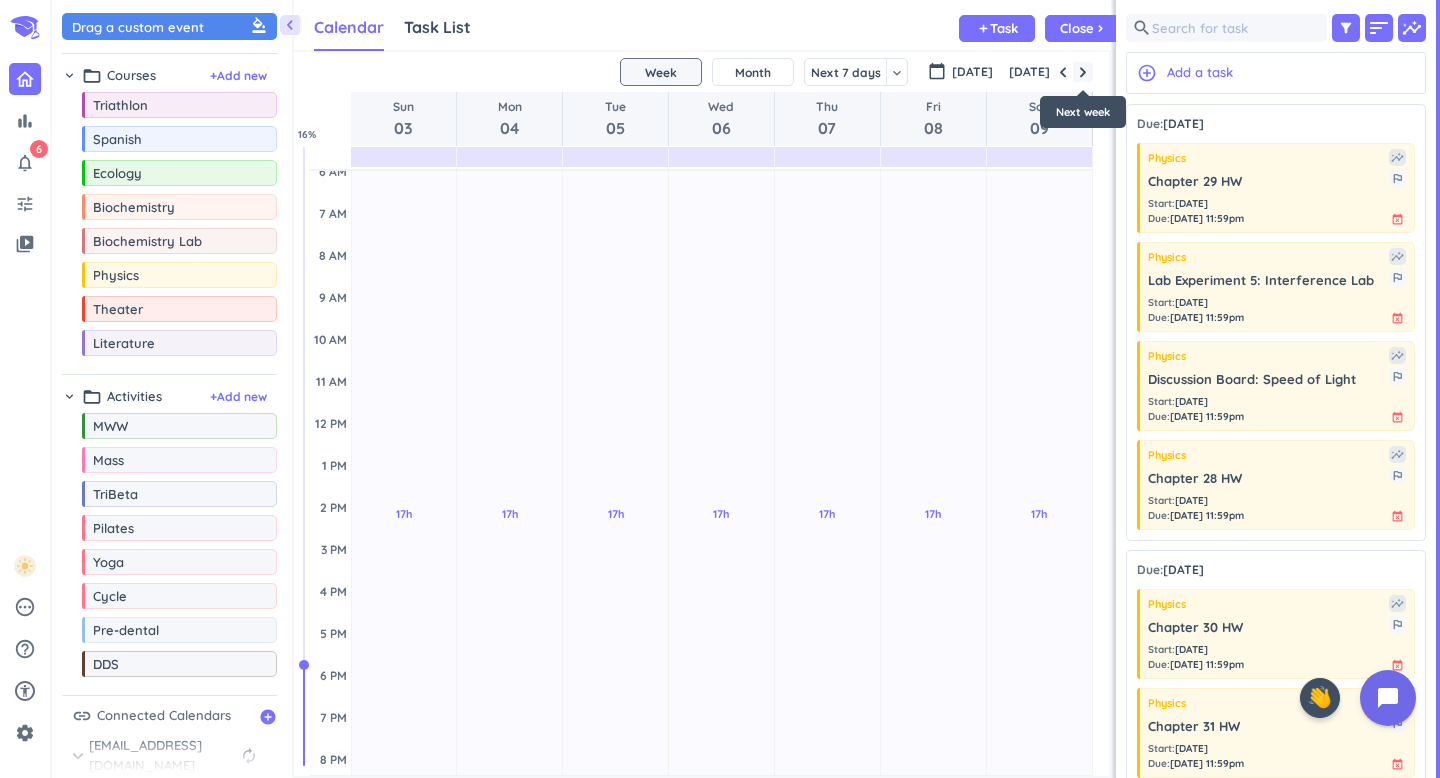 click at bounding box center [1083, 72] 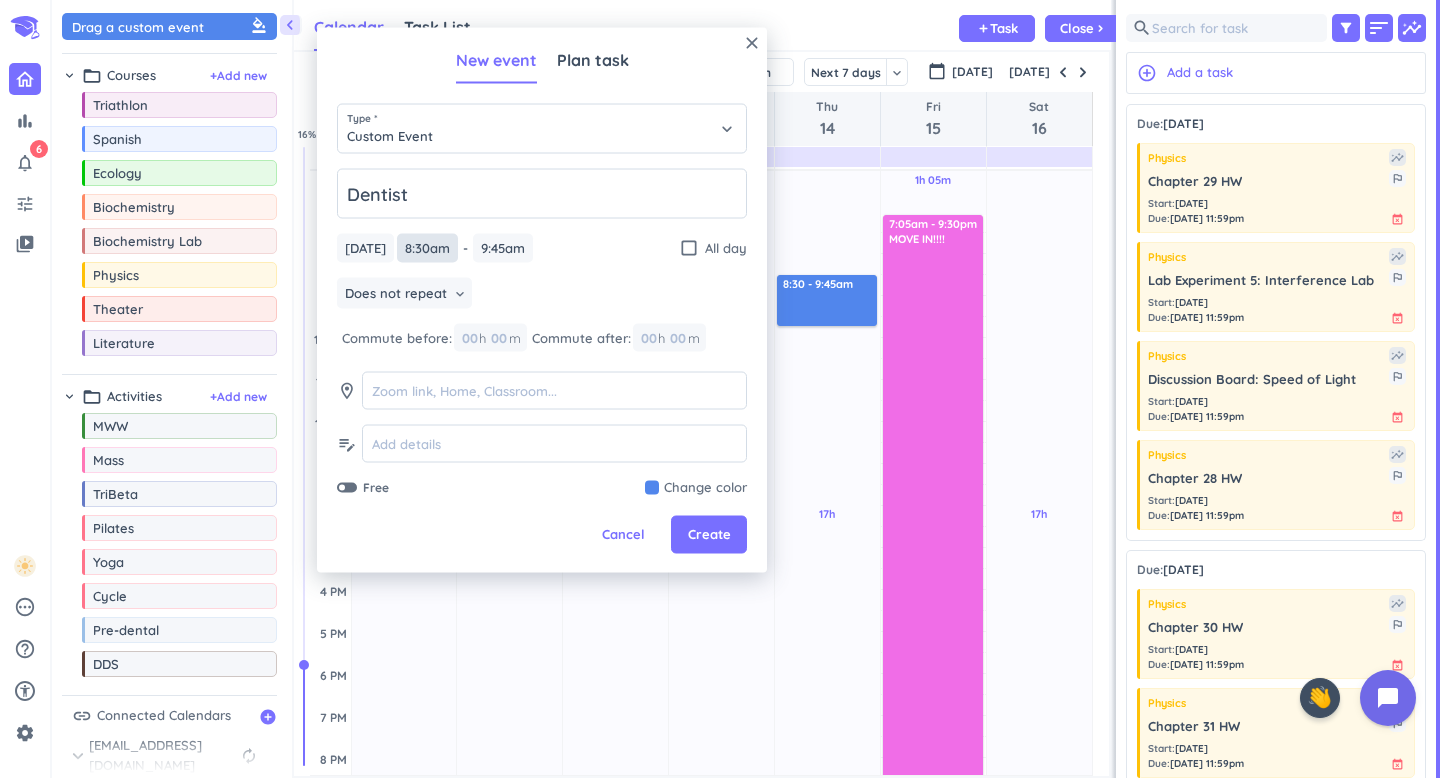 type on "Dentist" 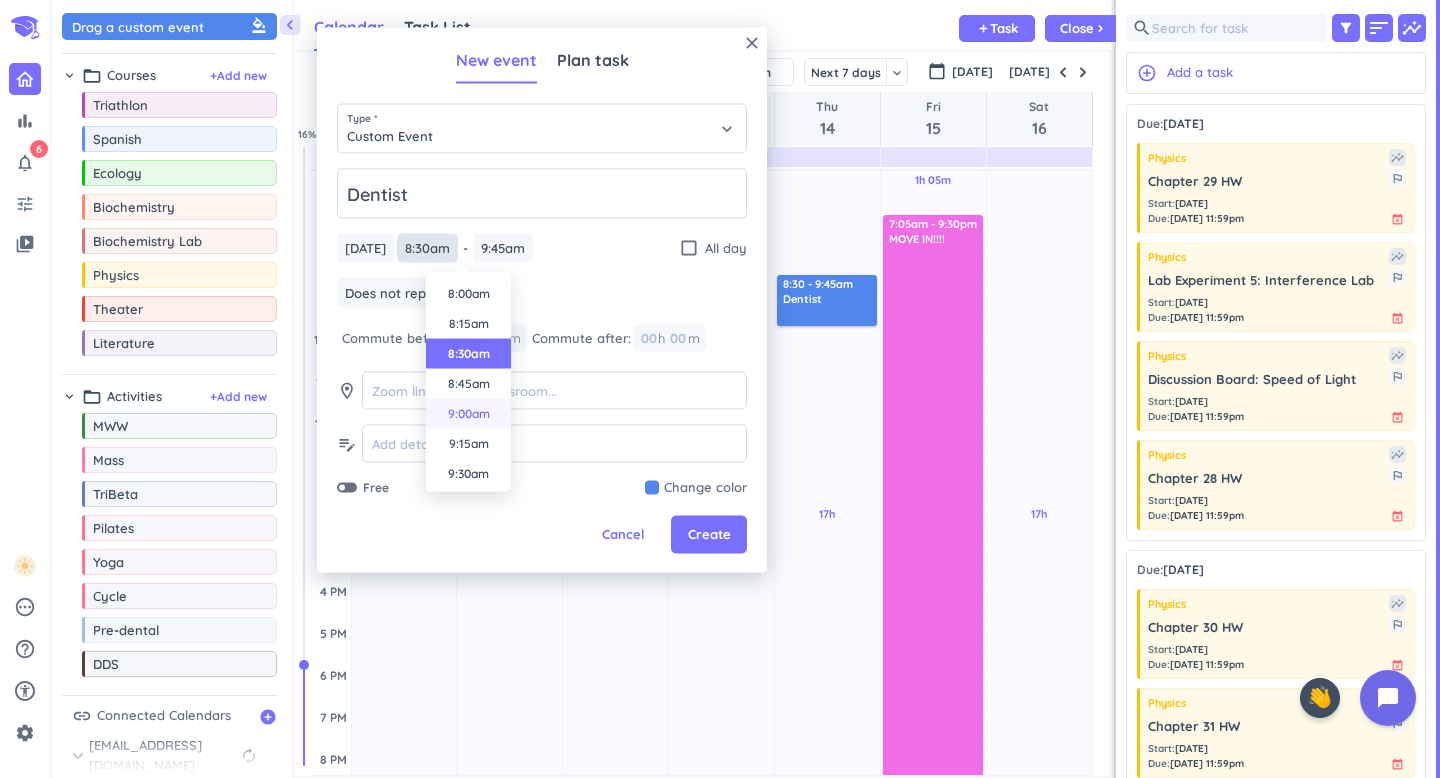 scroll, scrollTop: 965, scrollLeft: 0, axis: vertical 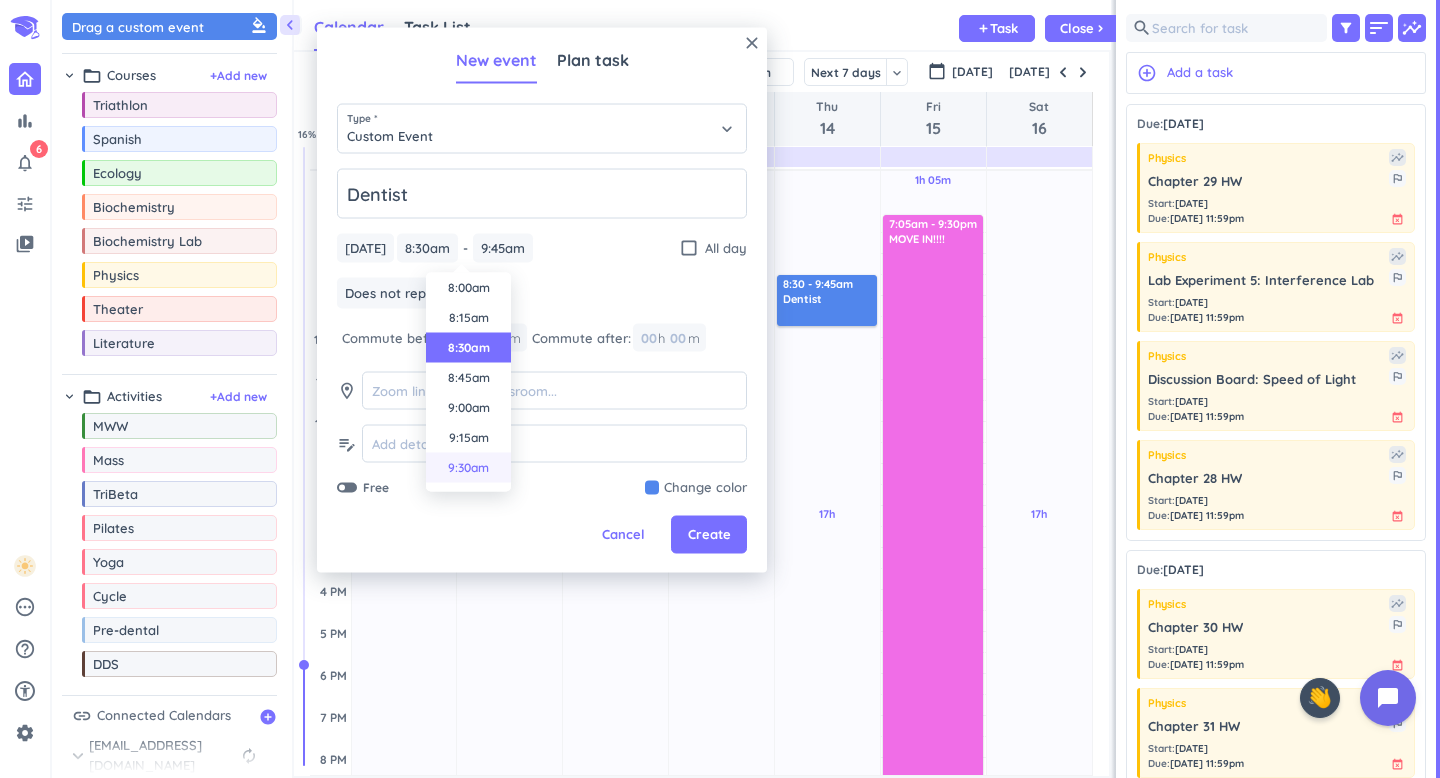 click on "9:30am" at bounding box center (468, 468) 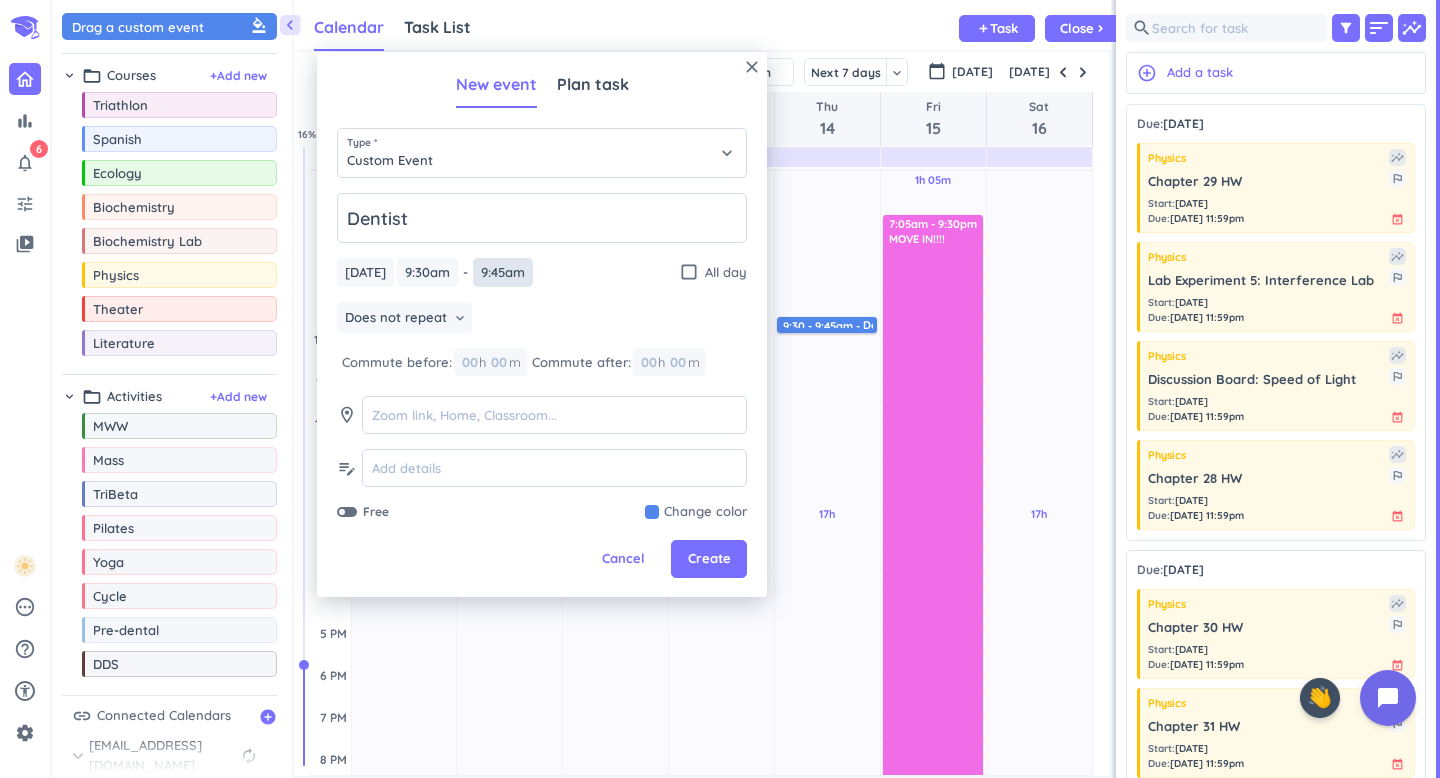 click on "9:45am" at bounding box center (503, 272) 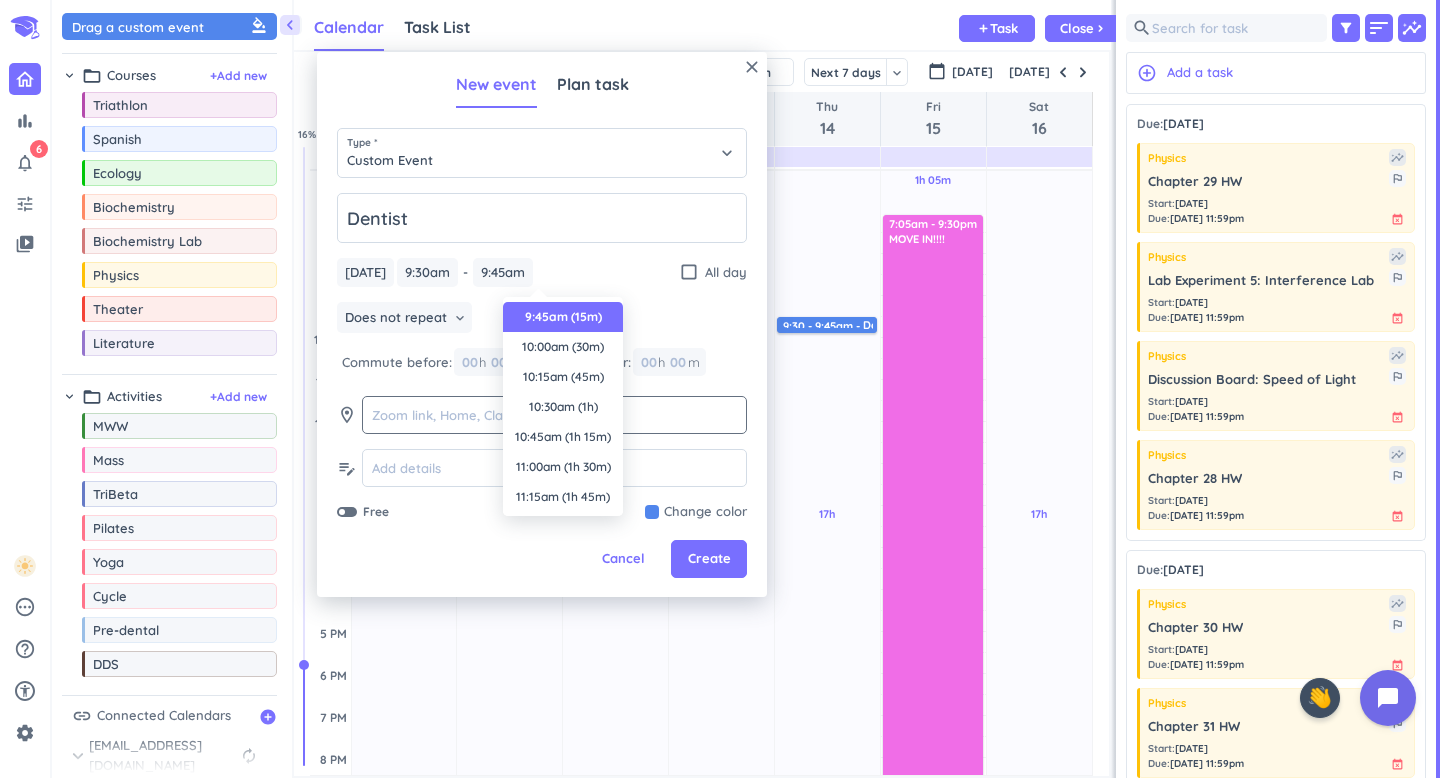 click on "10:30am (1h)" at bounding box center (563, 407) 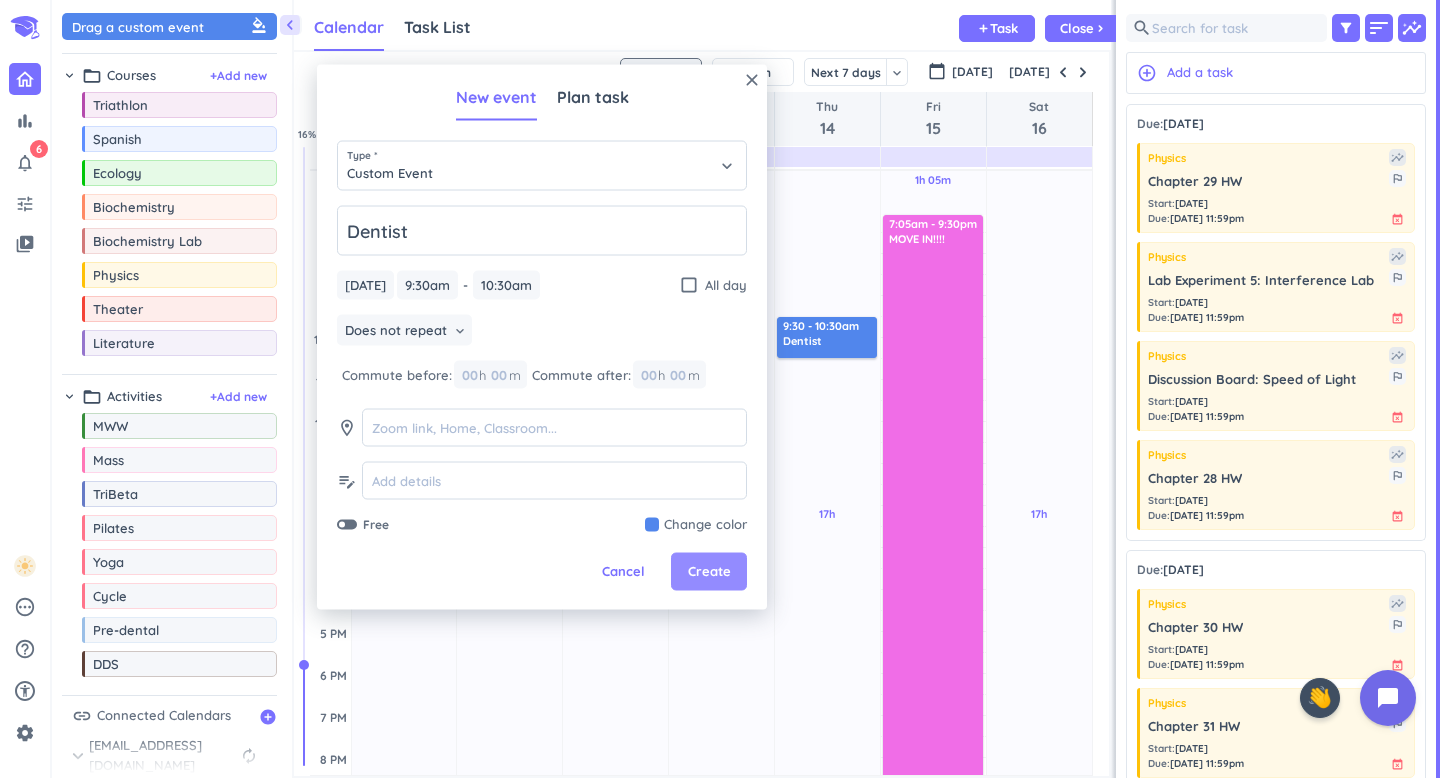 click on "Create" at bounding box center (709, 572) 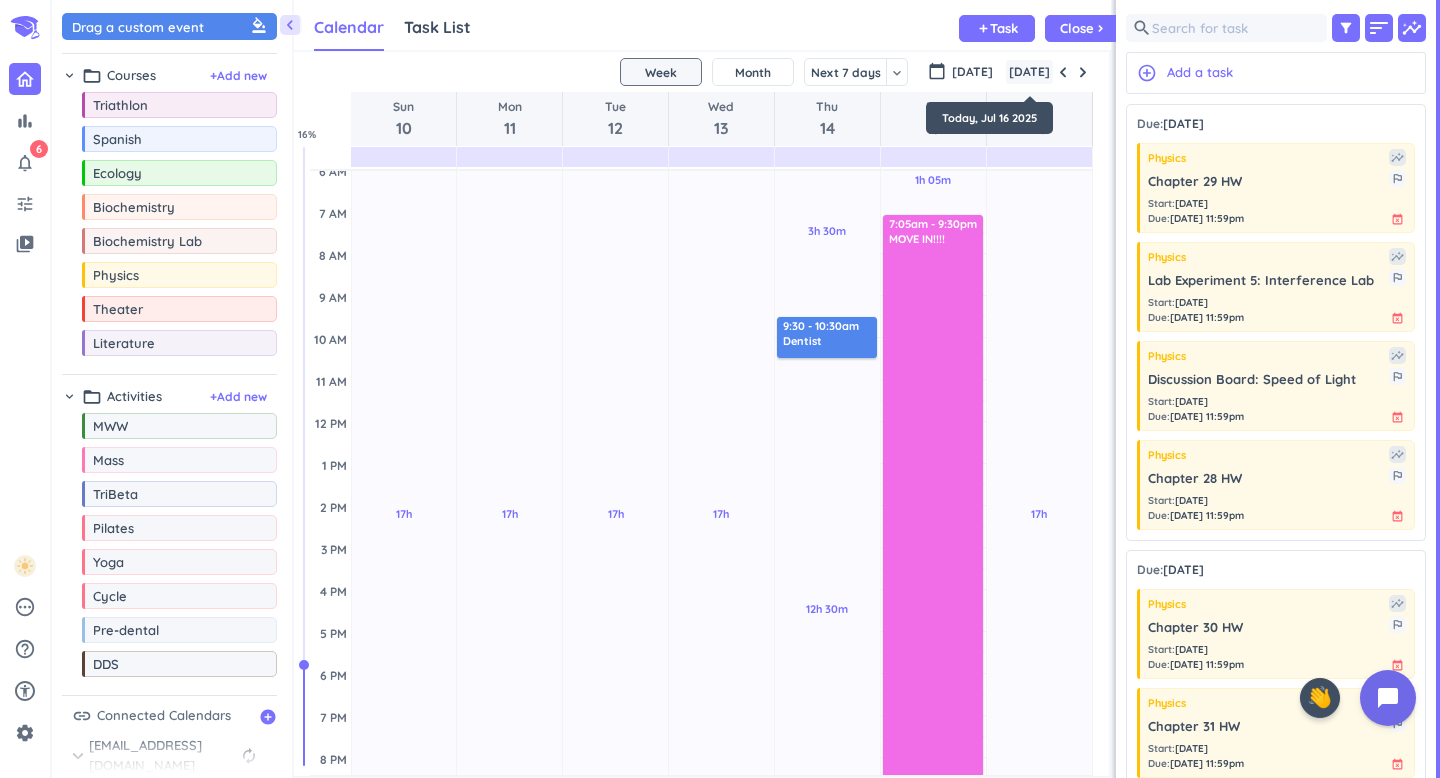 click on "[DATE]" at bounding box center [1029, 72] 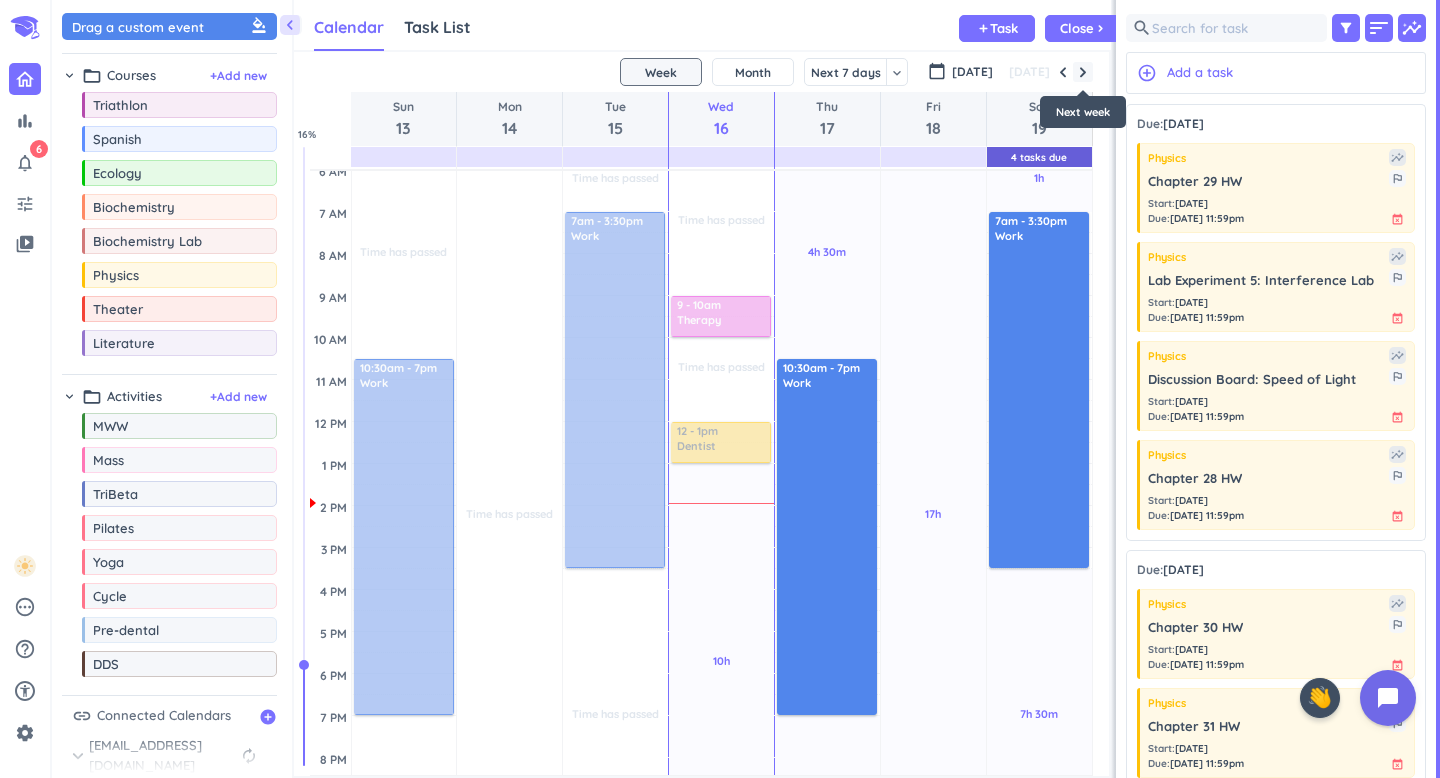 click at bounding box center [1083, 72] 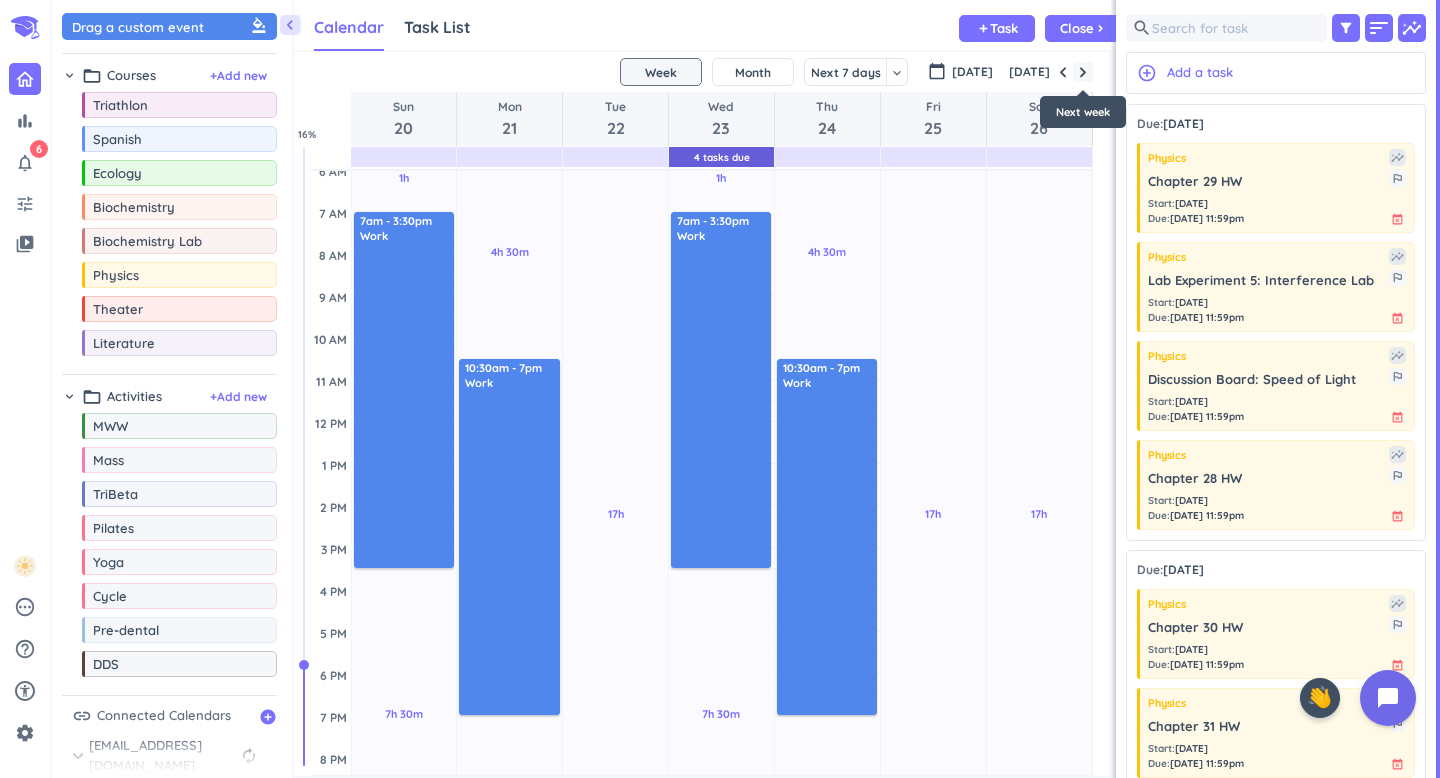 click at bounding box center (1083, 72) 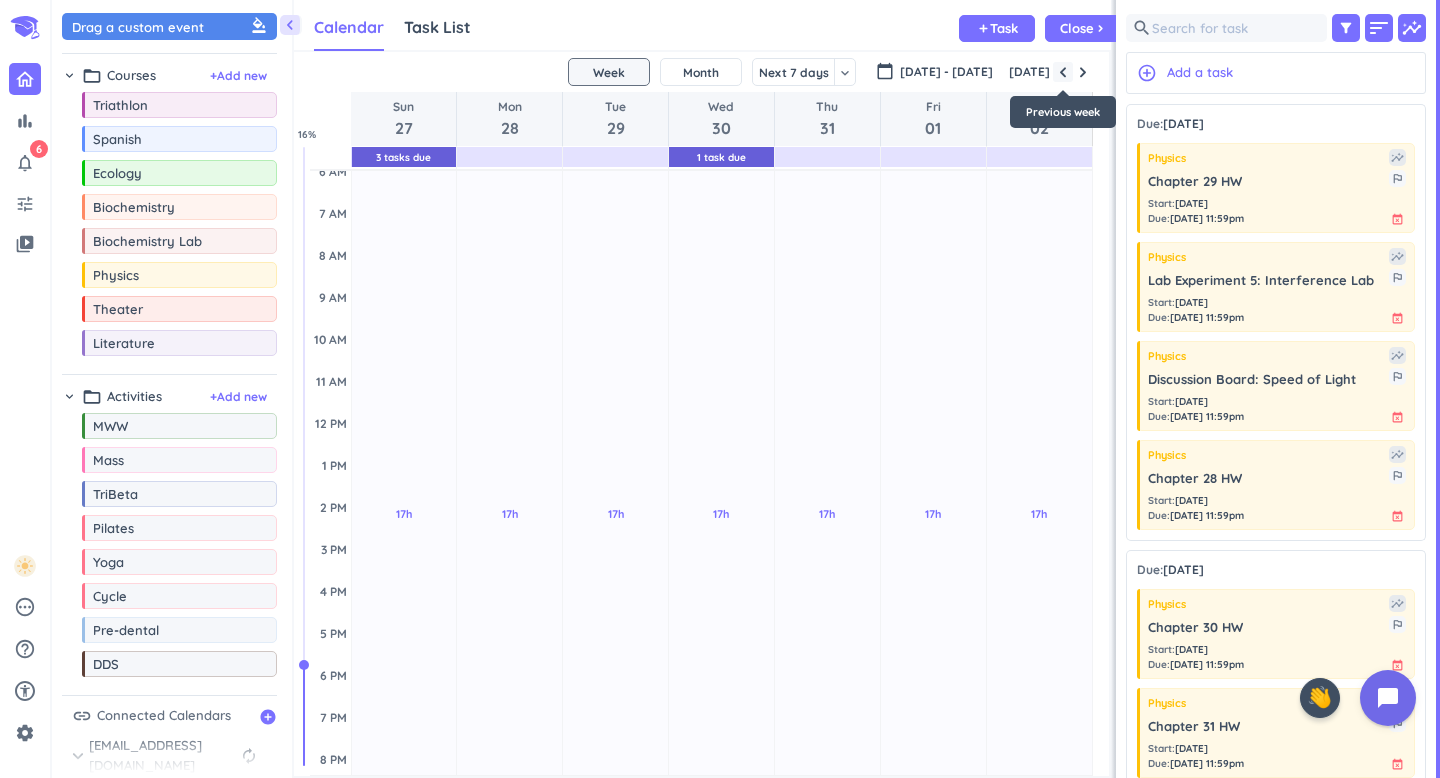 click at bounding box center (1063, 72) 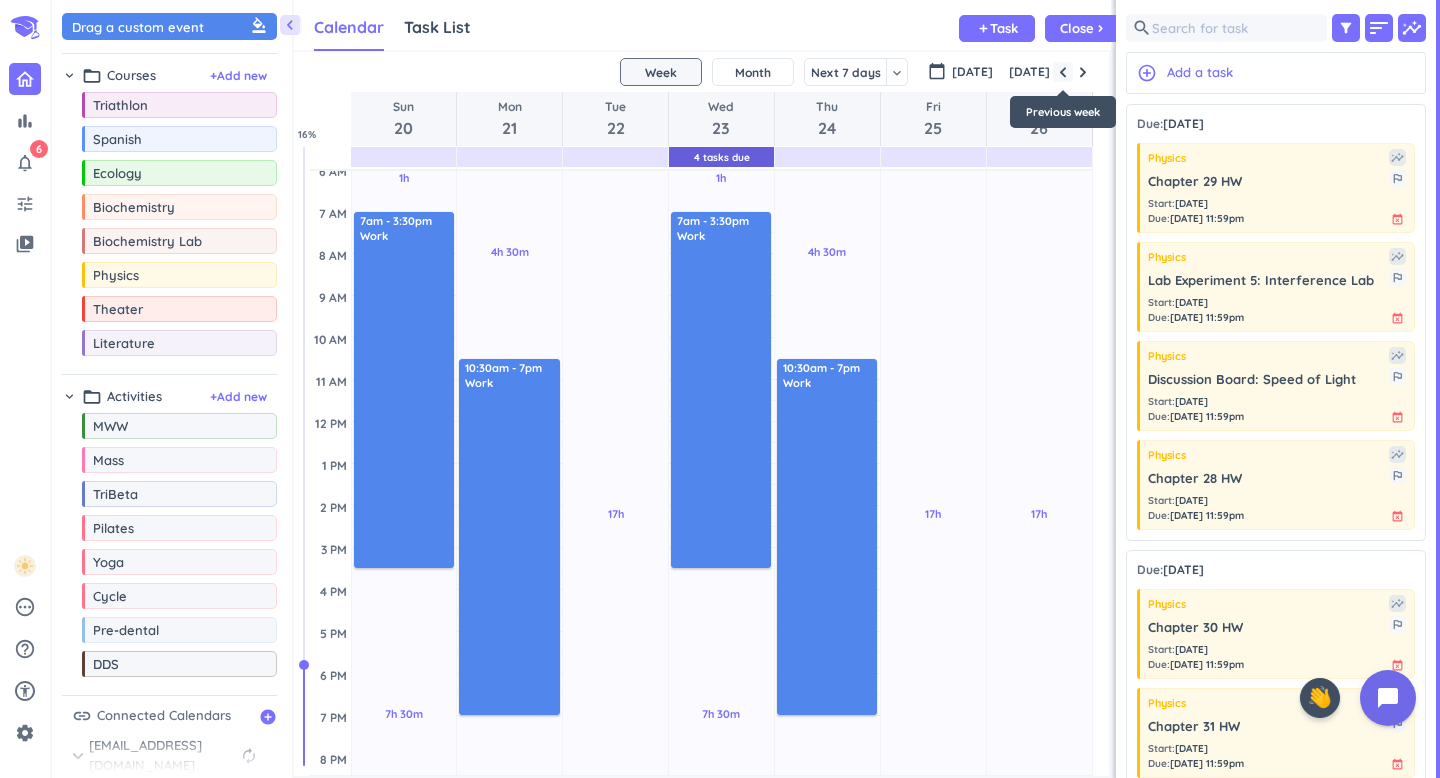 click at bounding box center (1063, 72) 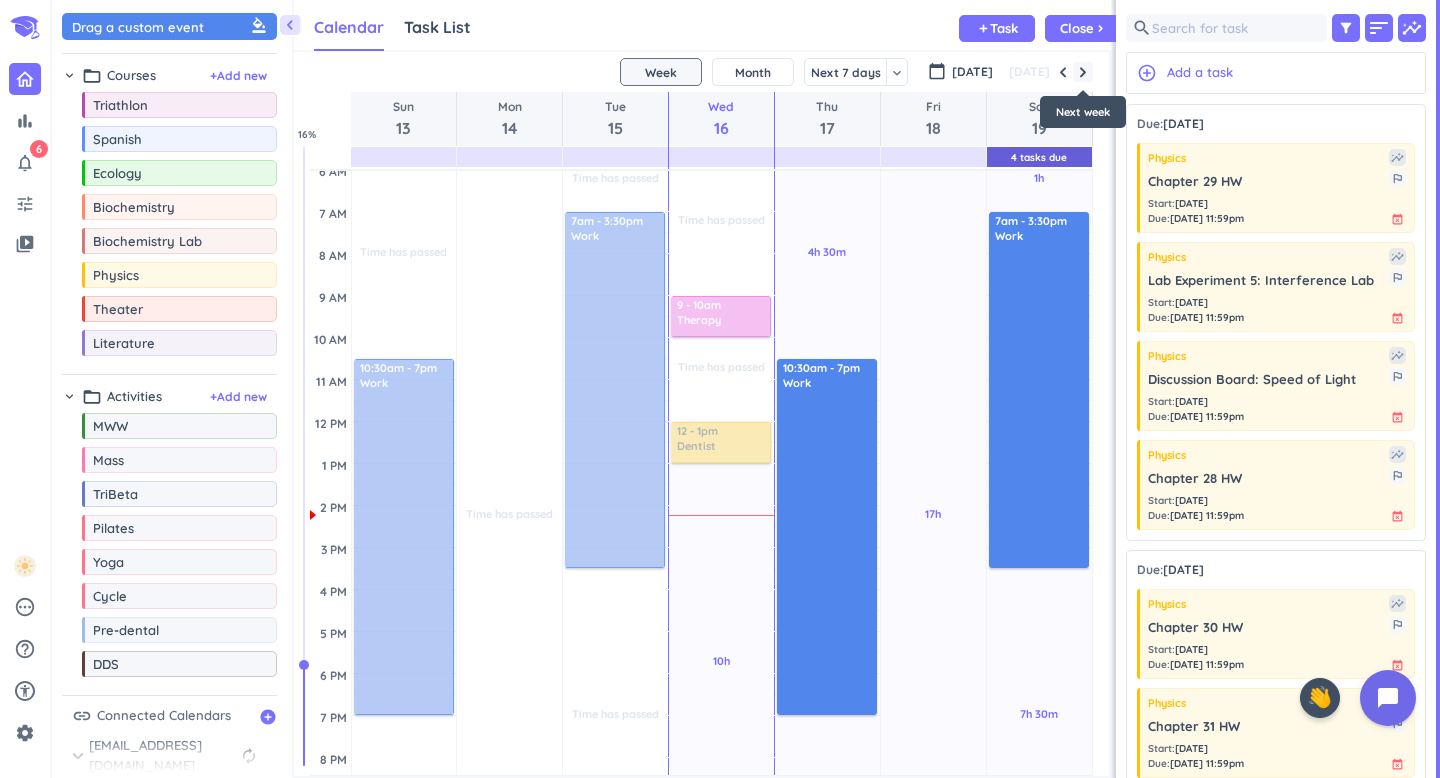 click at bounding box center (1083, 72) 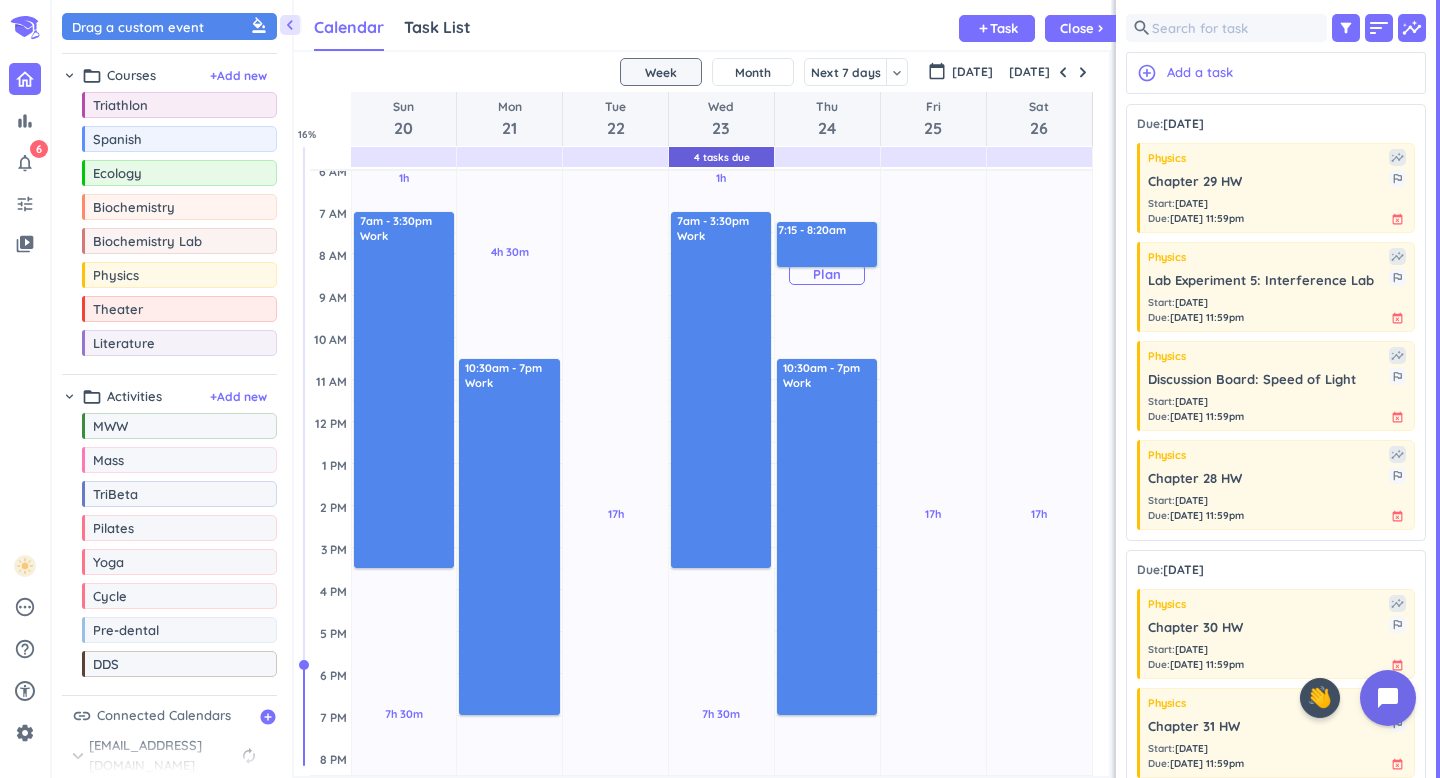 drag, startPoint x: 801, startPoint y: 223, endPoint x: 807, endPoint y: 264, distance: 41.4367 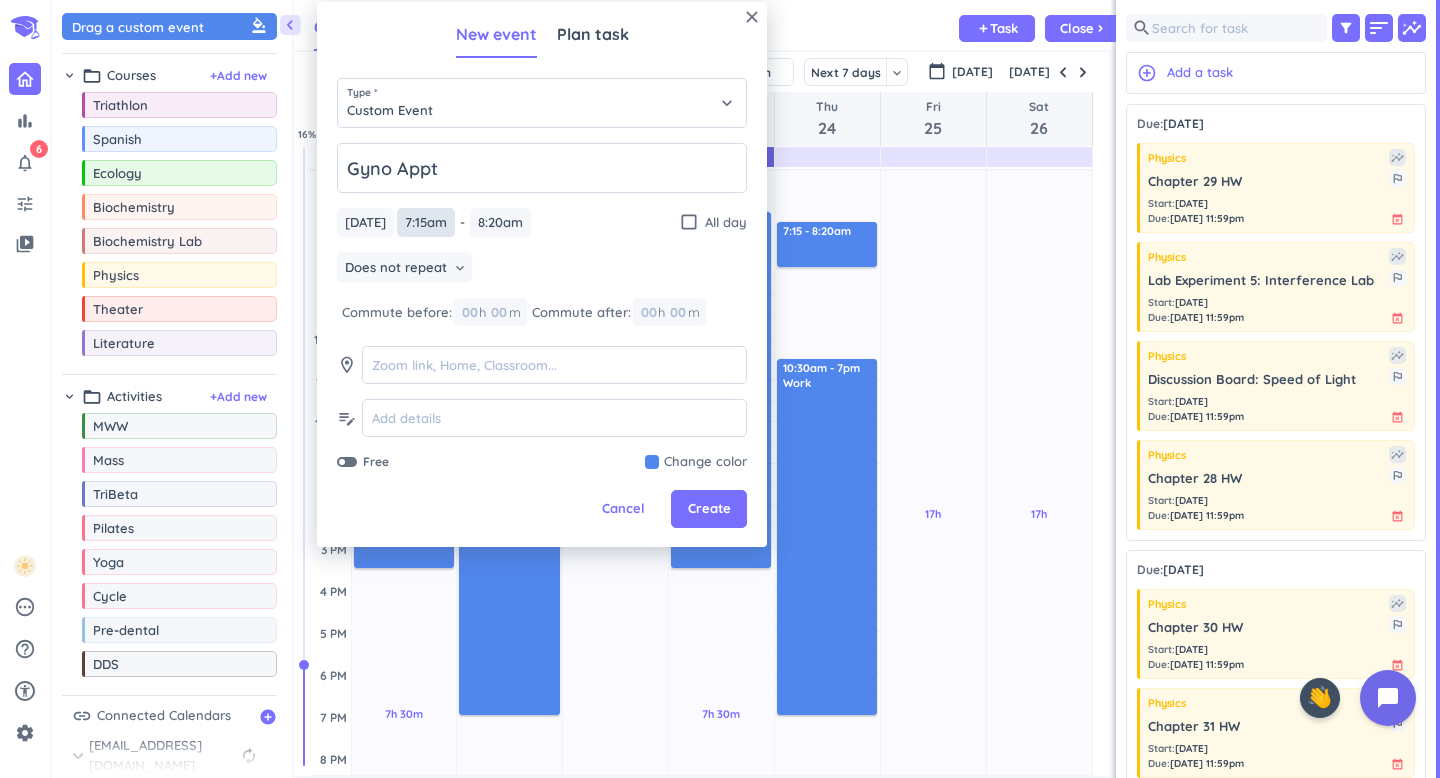 type on "Gyno Appt" 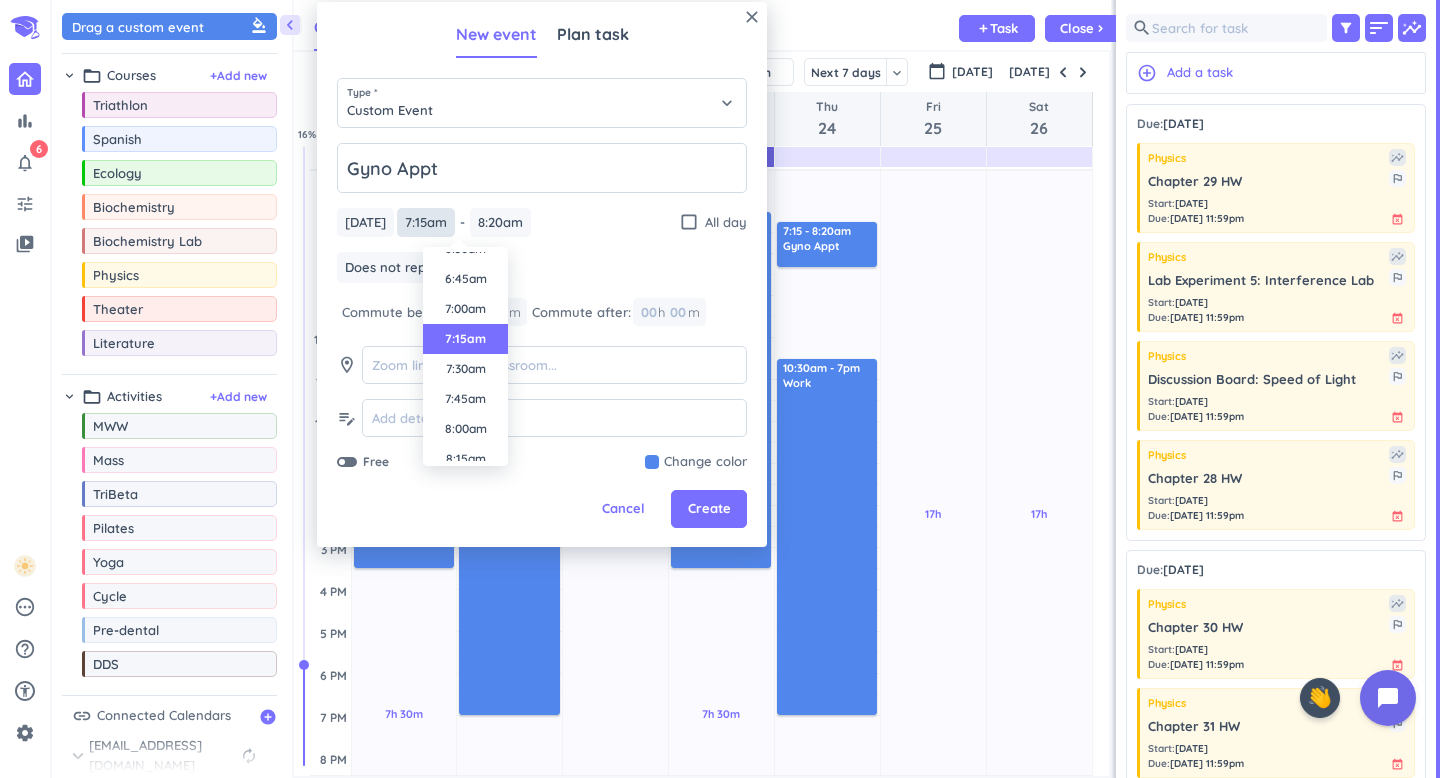 scroll, scrollTop: 808, scrollLeft: 0, axis: vertical 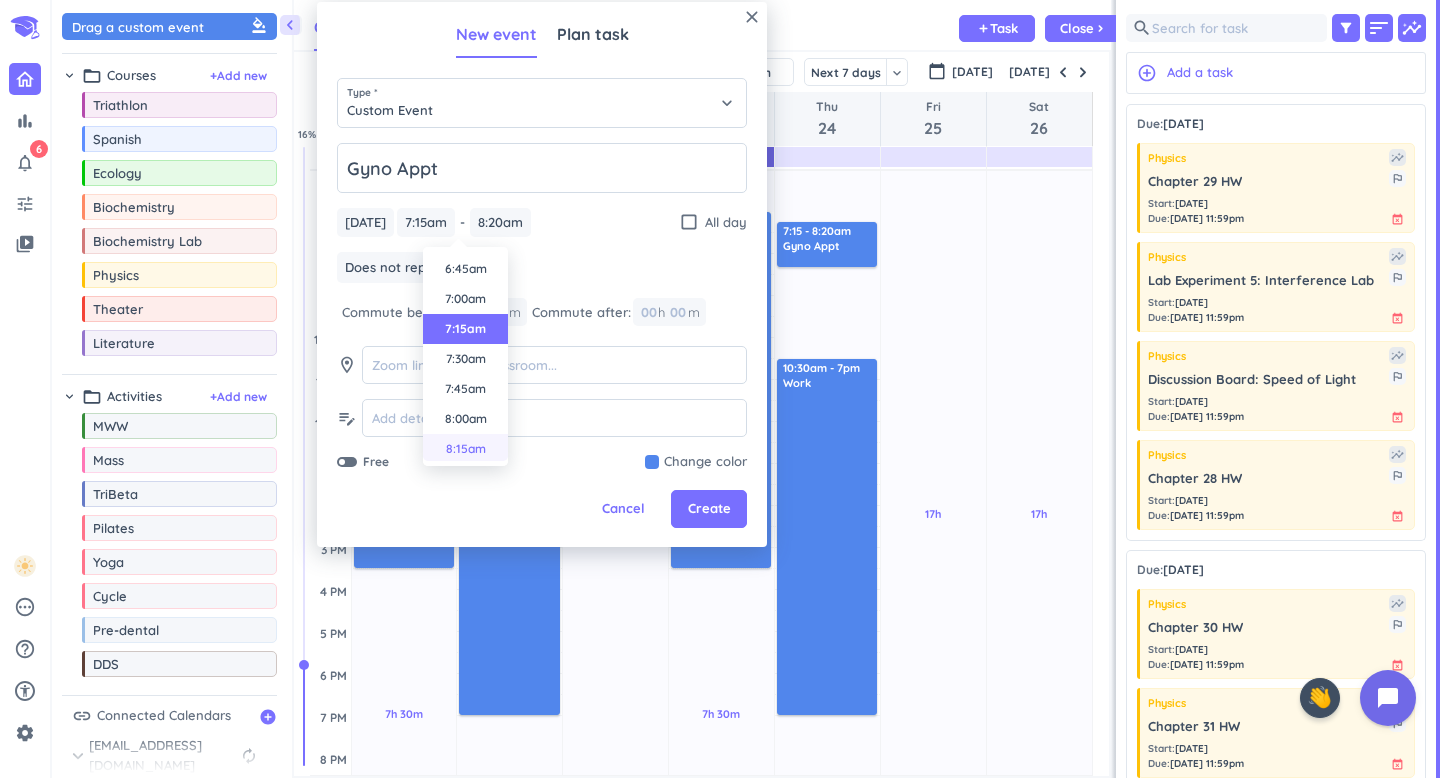 click on "8:15am" at bounding box center [465, 449] 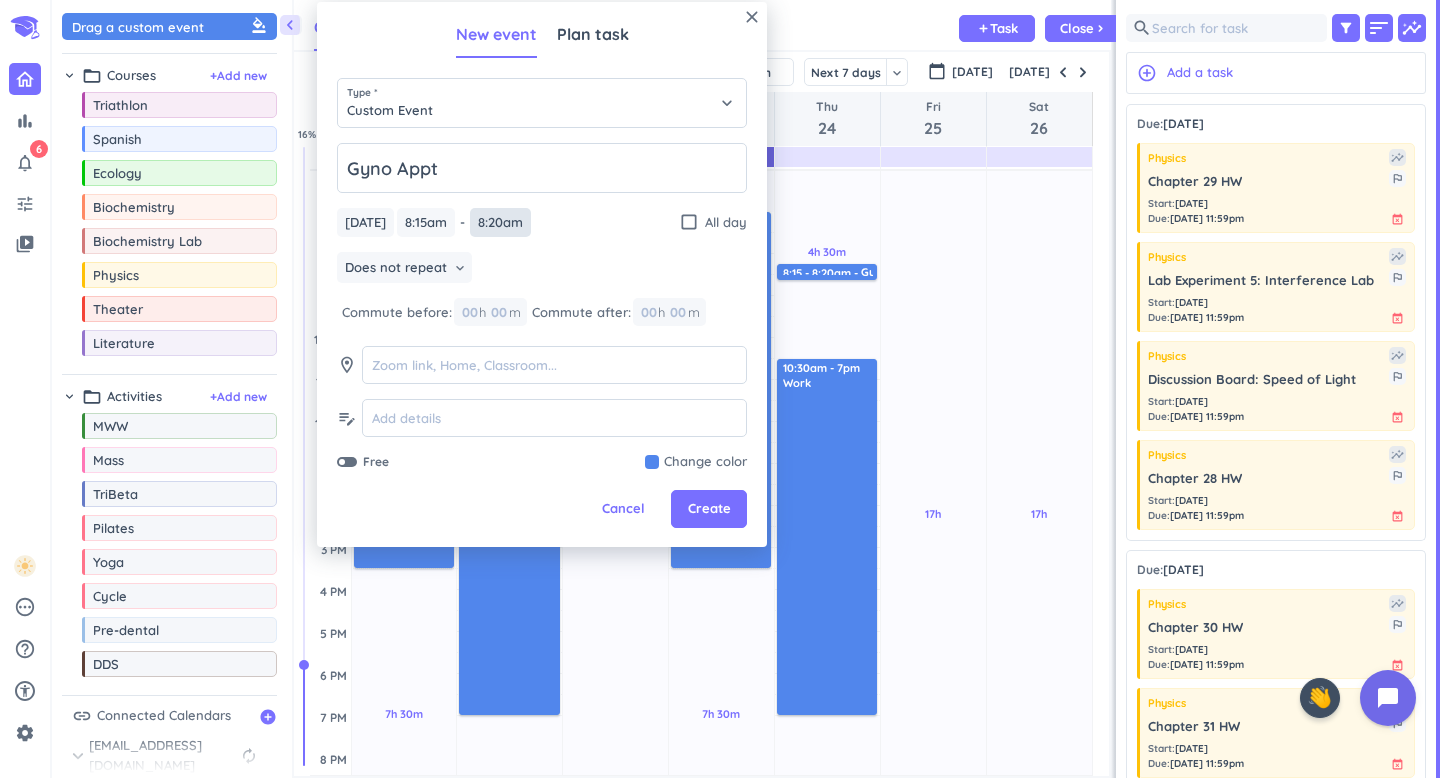 click on "8:20am" at bounding box center [500, 222] 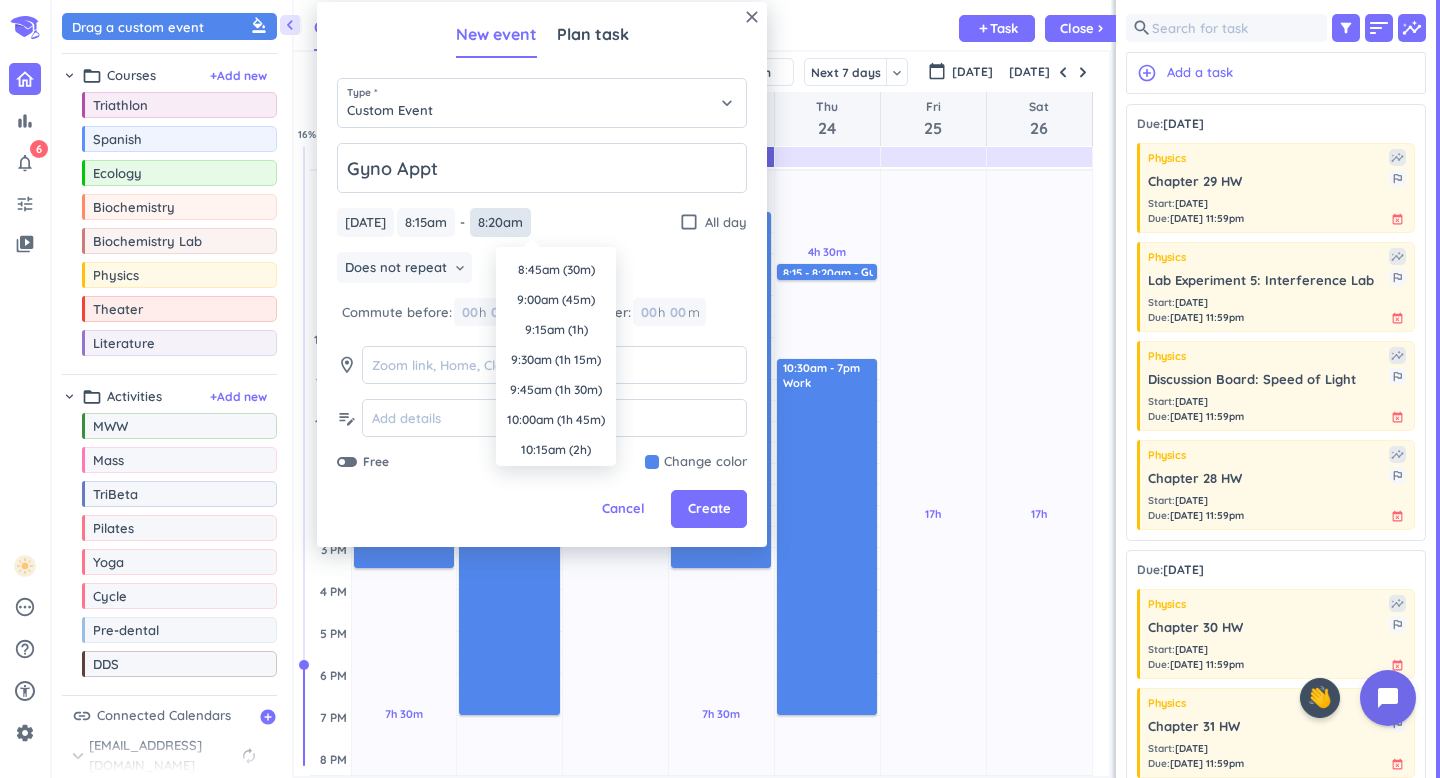 scroll, scrollTop: 28, scrollLeft: 0, axis: vertical 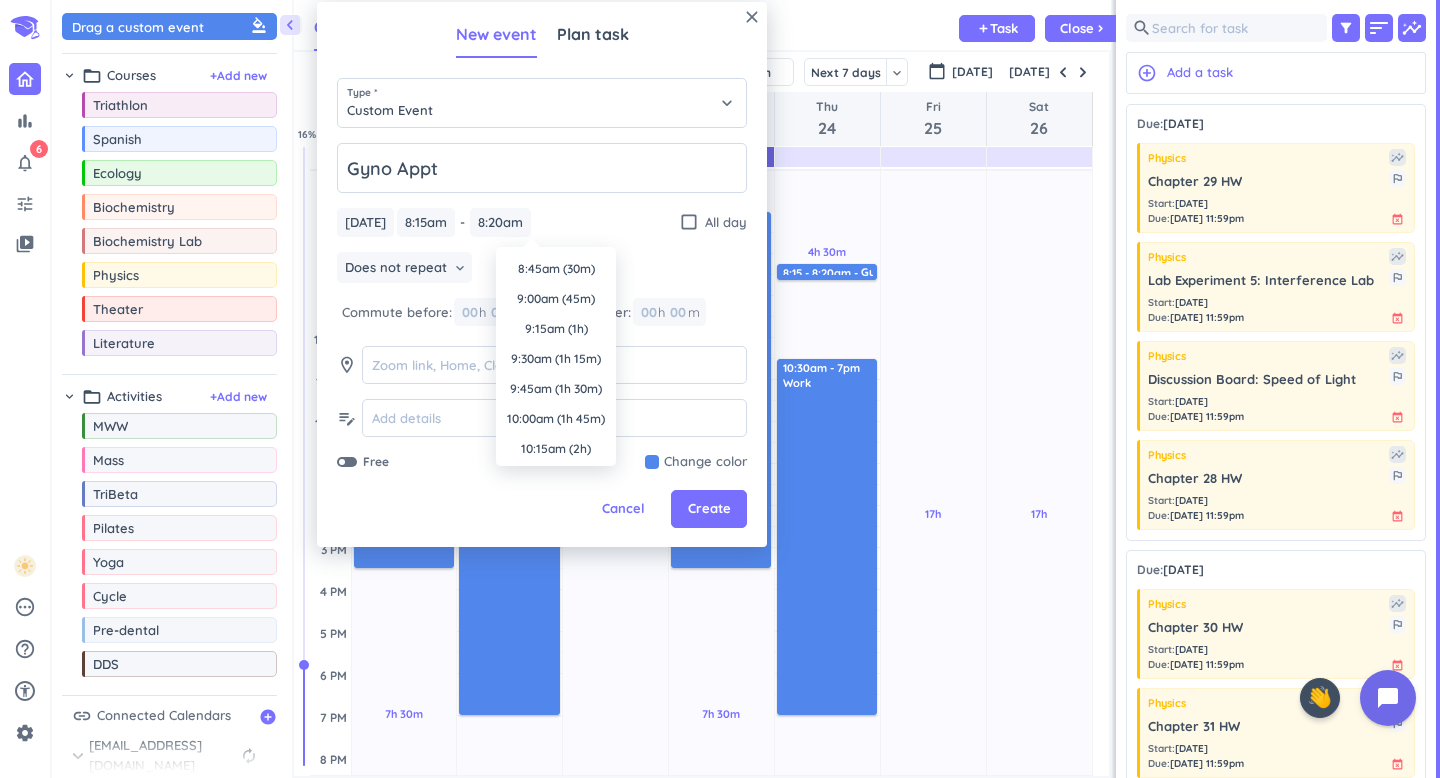 click on "9:15am (1h)" at bounding box center (556, 329) 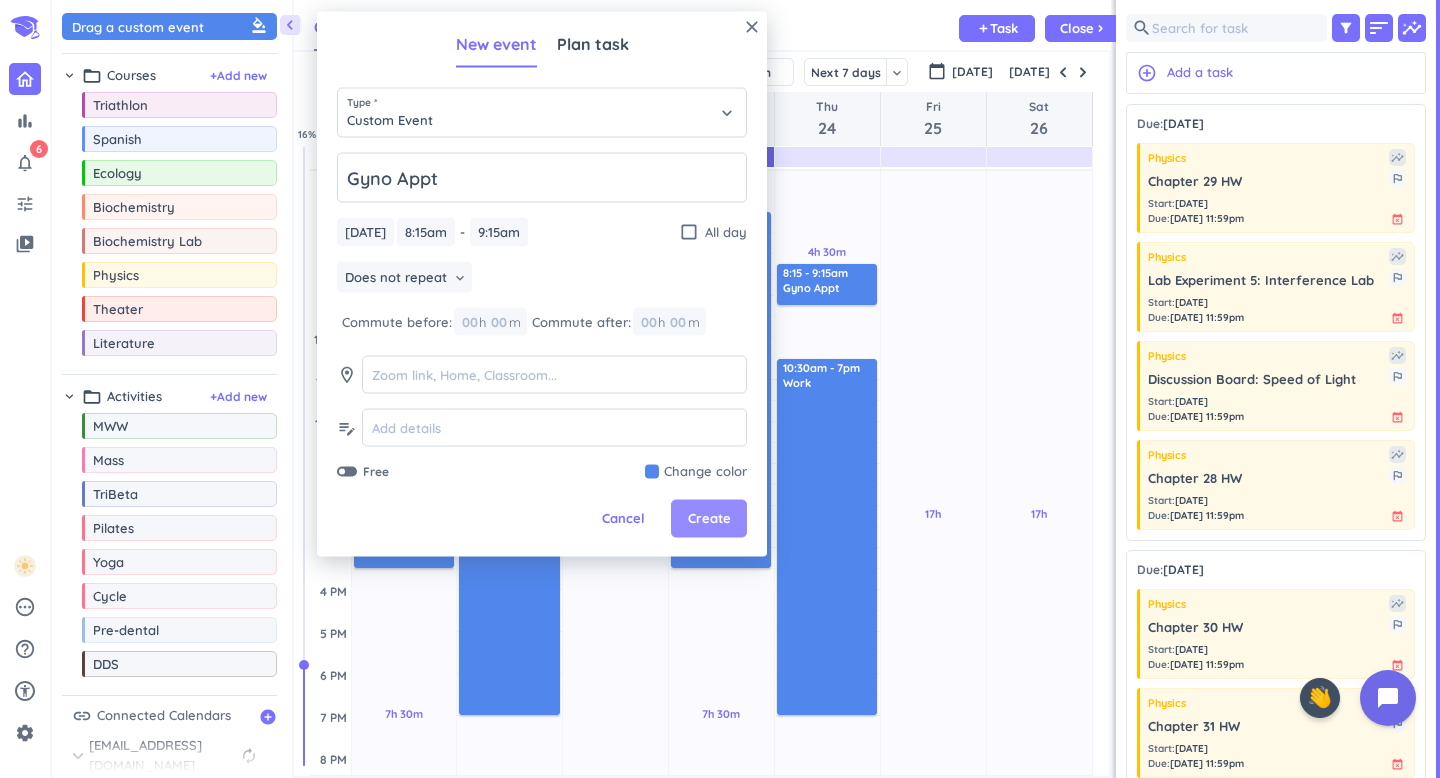 click on "Create" at bounding box center [709, 519] 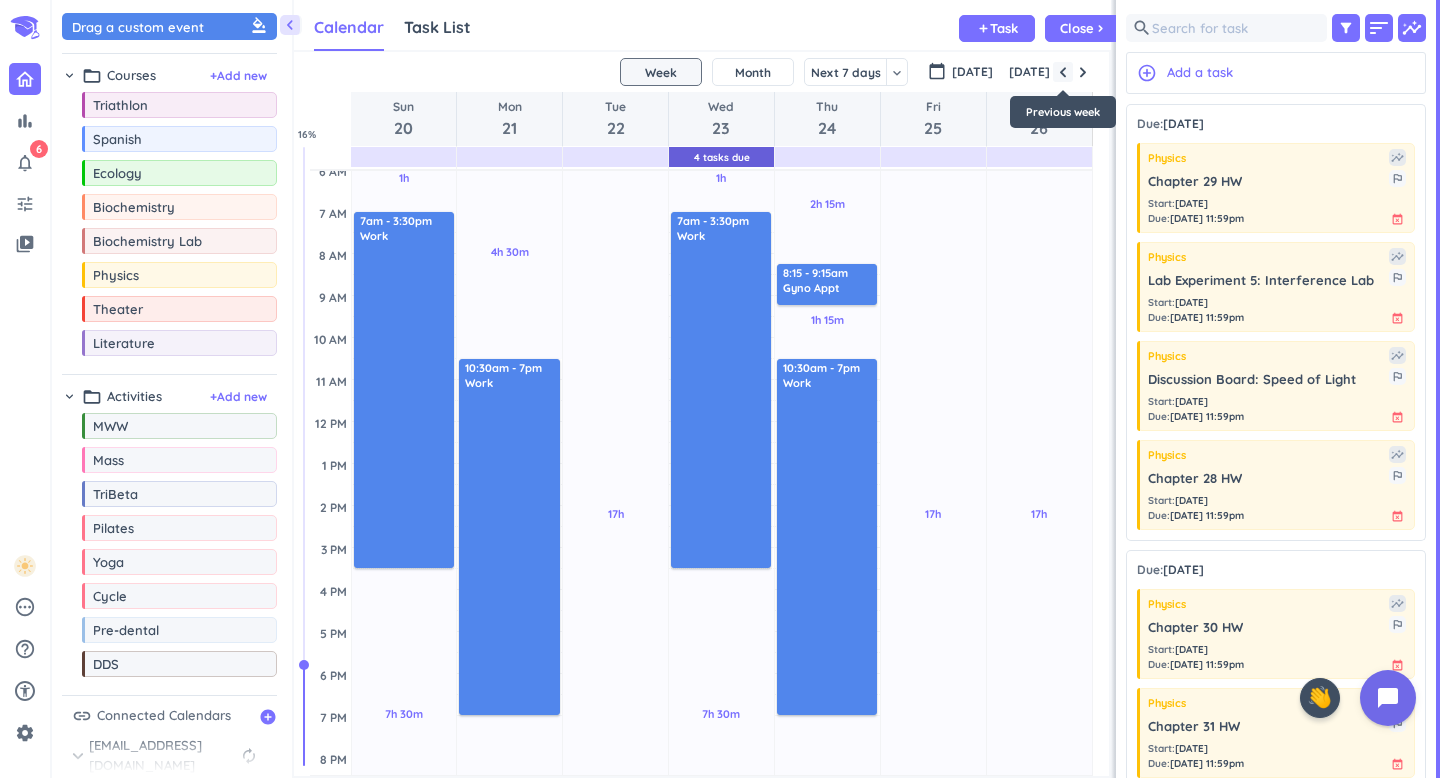 click at bounding box center [1063, 72] 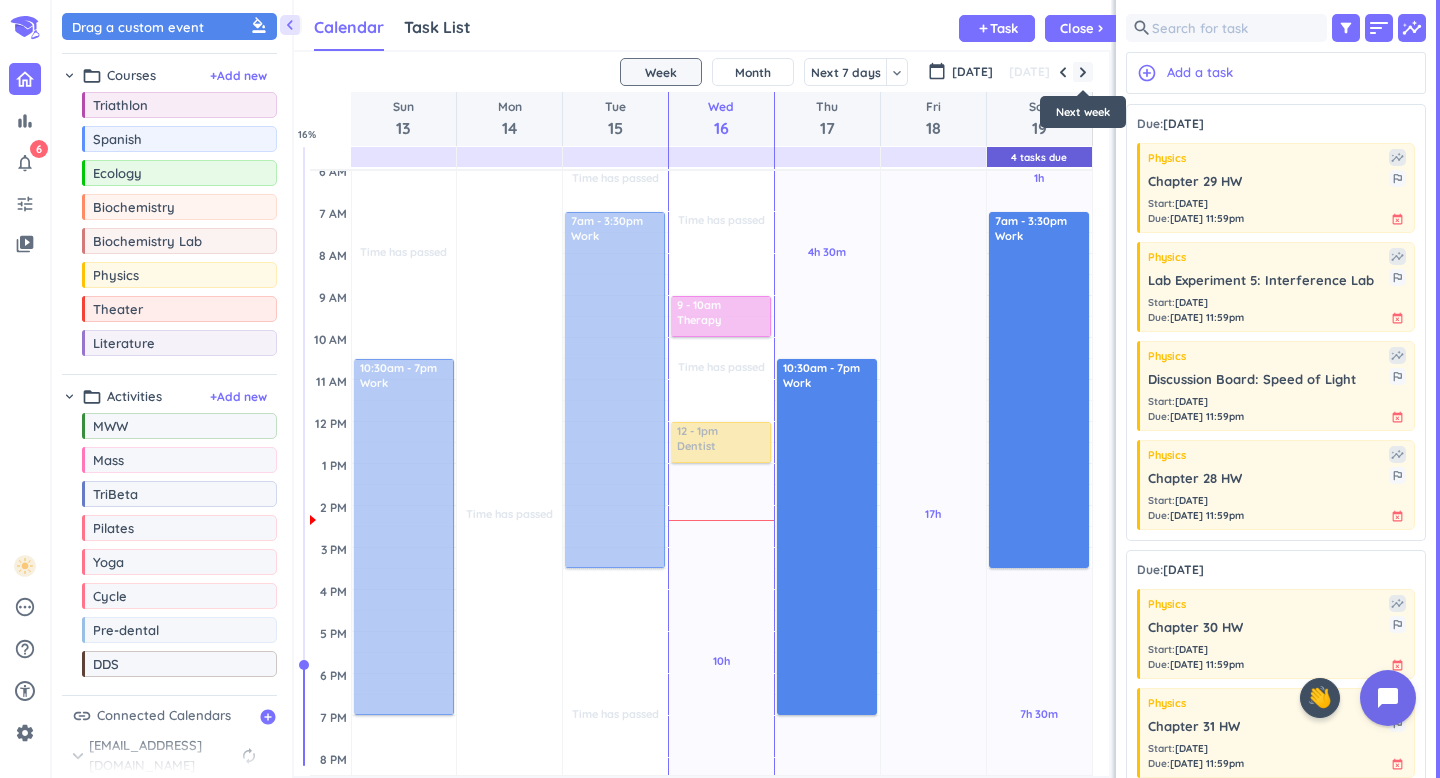 click at bounding box center [1083, 72] 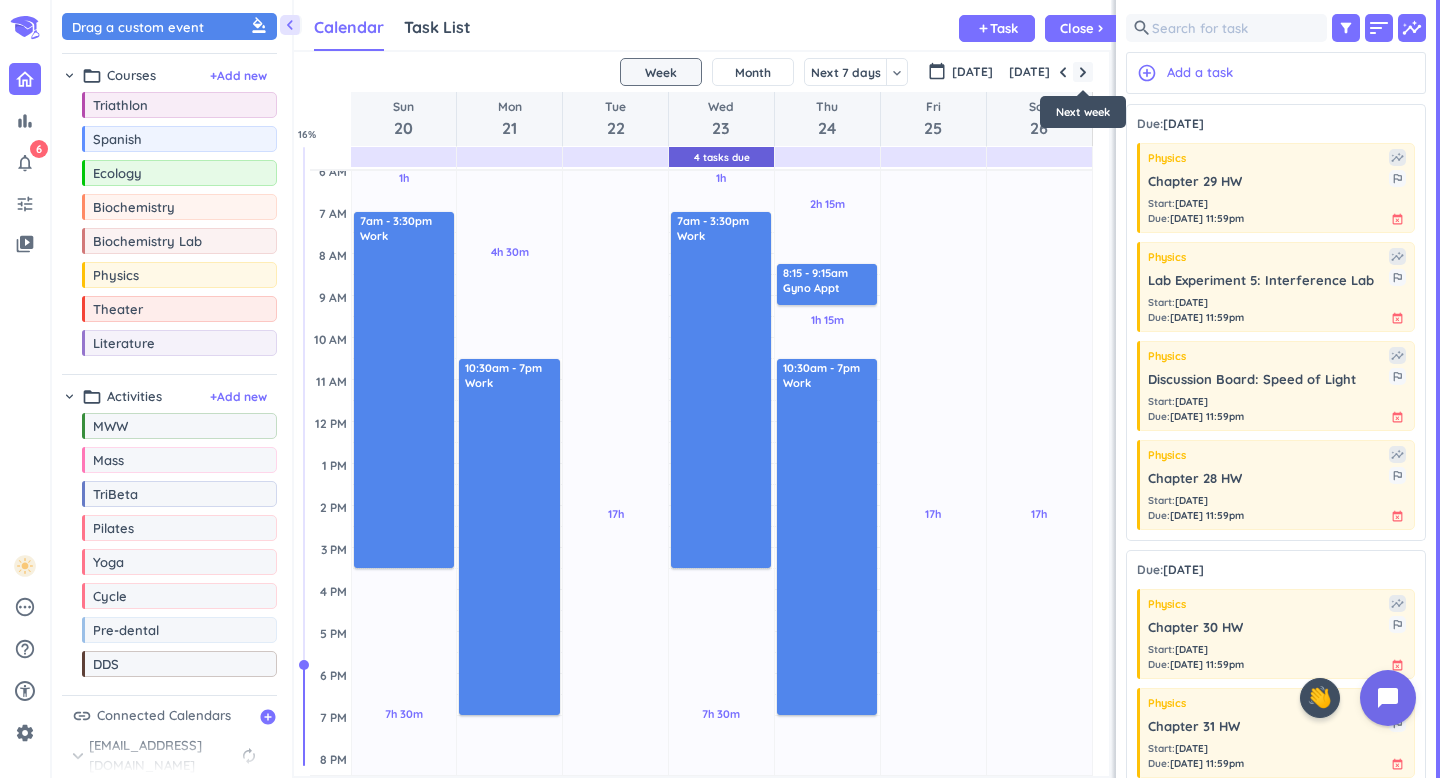 click at bounding box center [1083, 72] 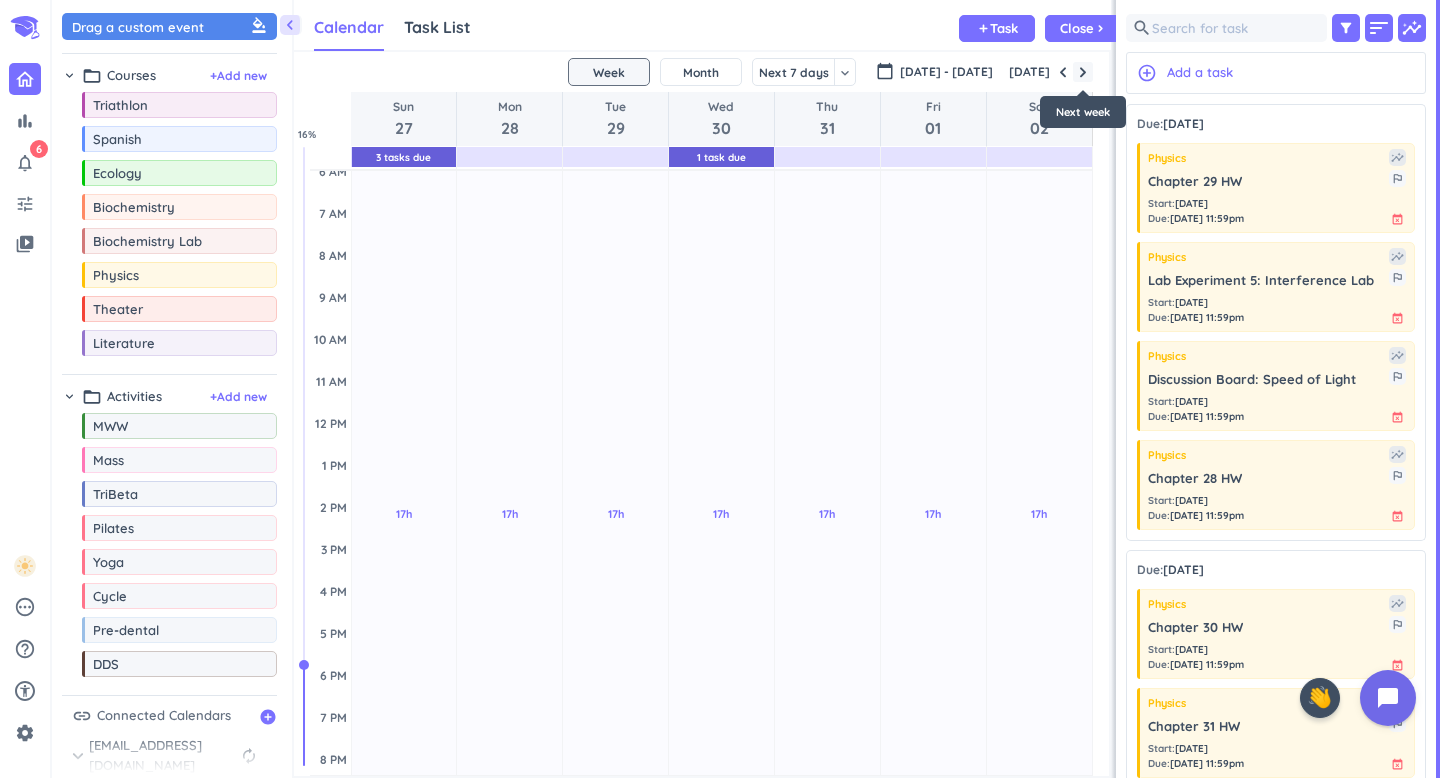 click at bounding box center (1083, 72) 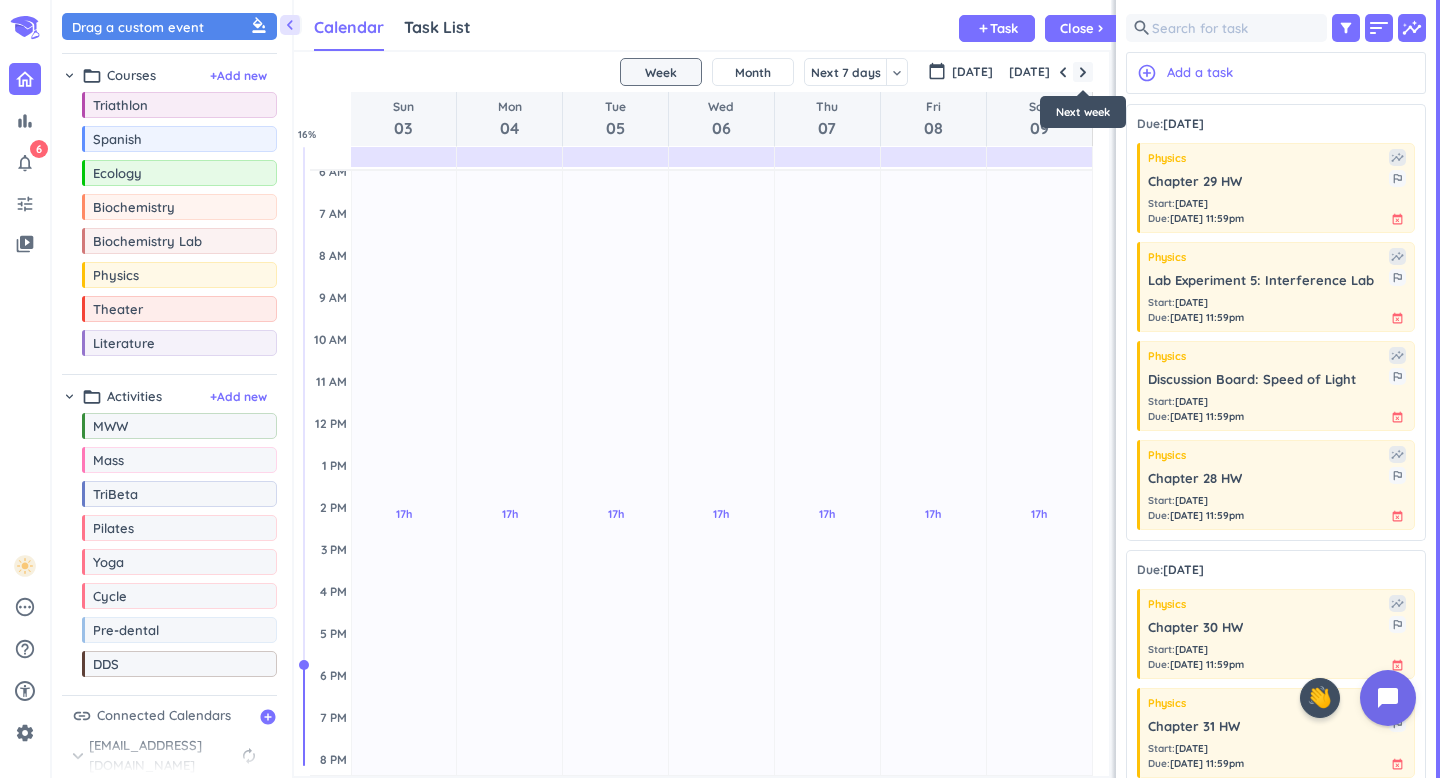 click at bounding box center [1083, 72] 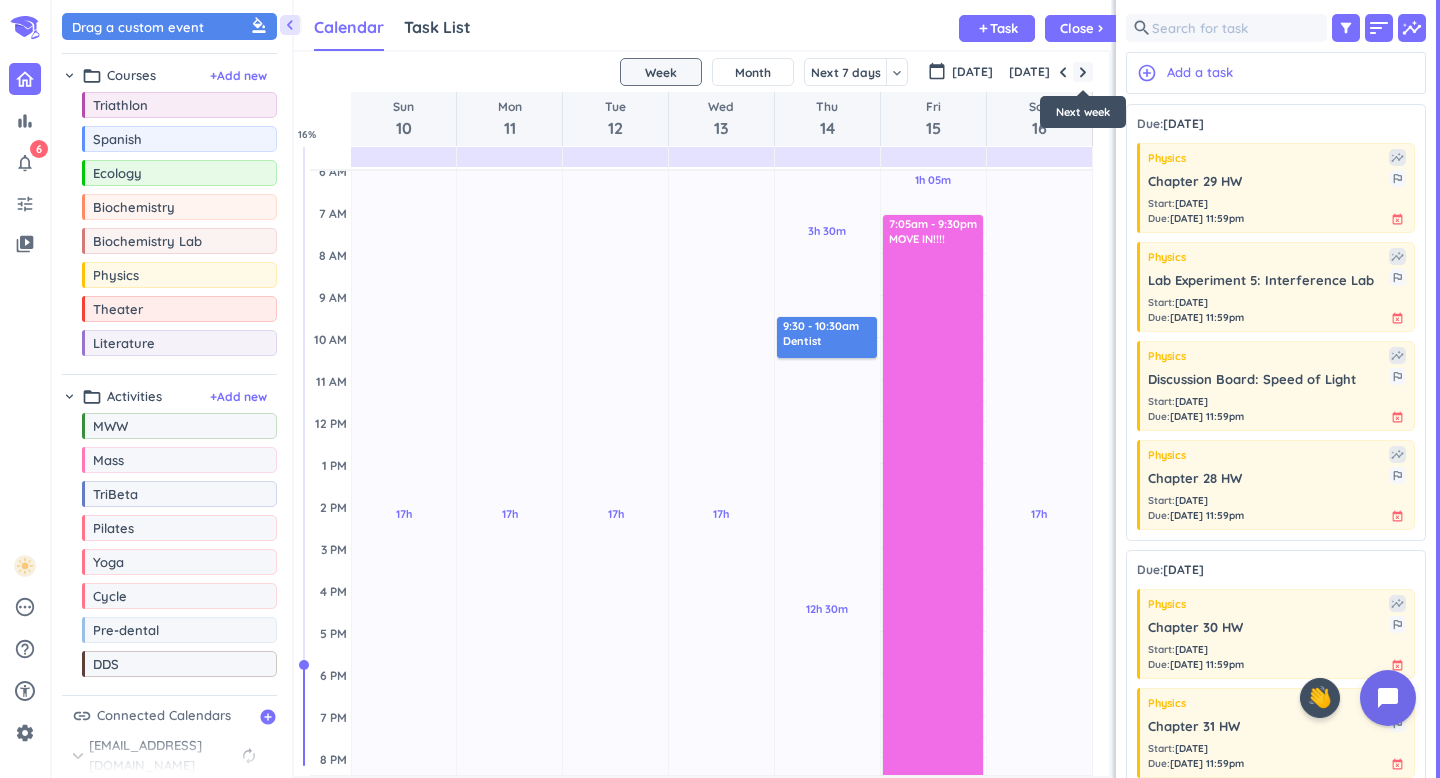 click at bounding box center (1083, 72) 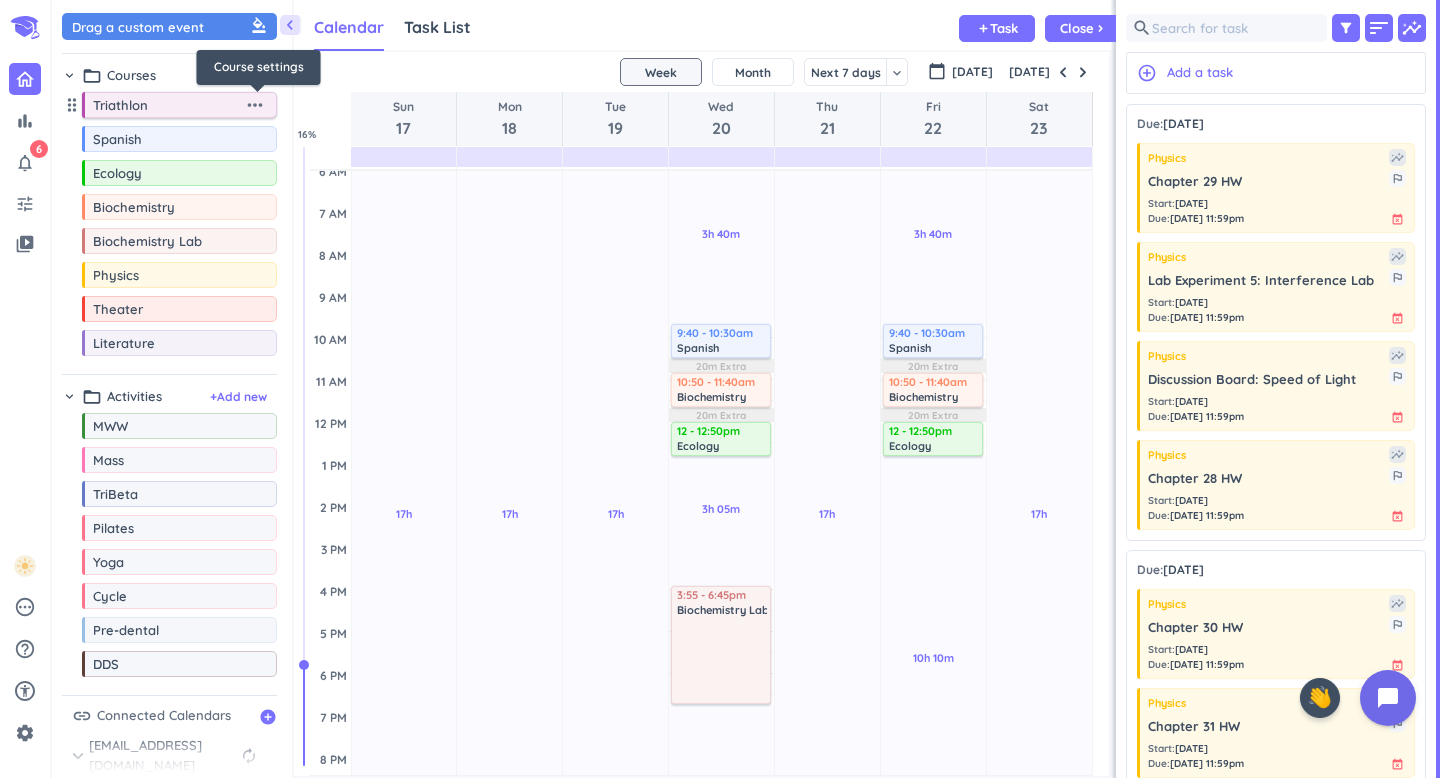 click on "more_horiz" at bounding box center (255, 105) 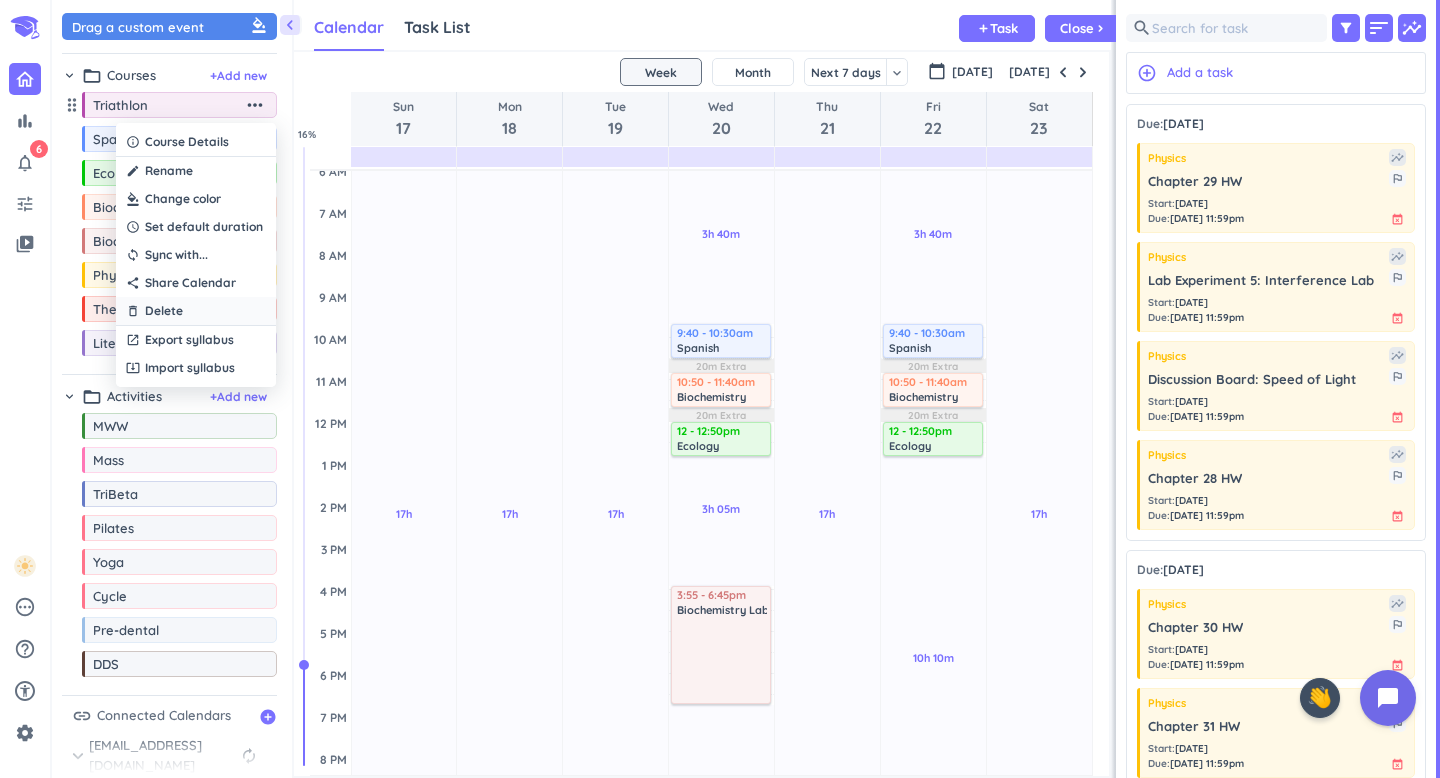 click on "delete_outline Delete" at bounding box center (196, 311) 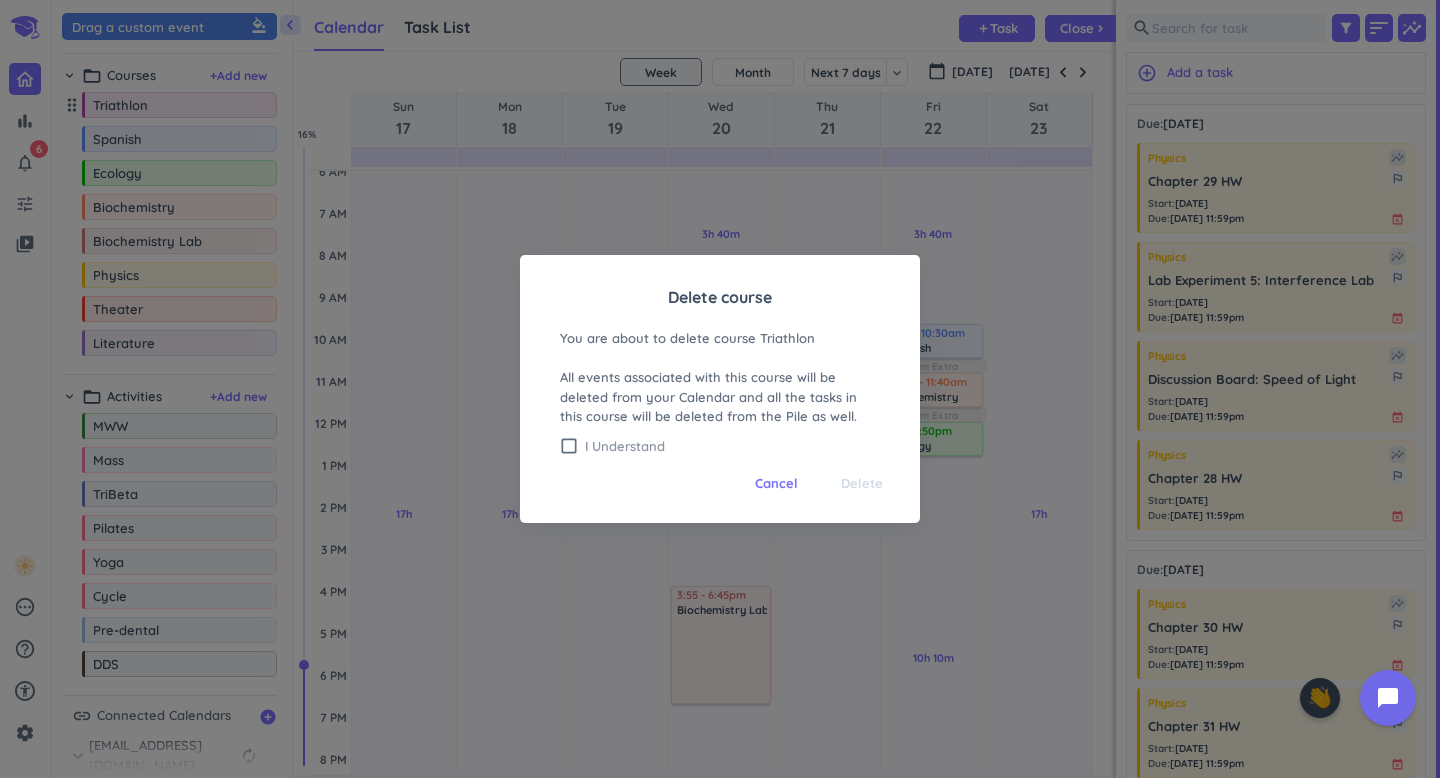 click on "I Understand" at bounding box center [732, 446] 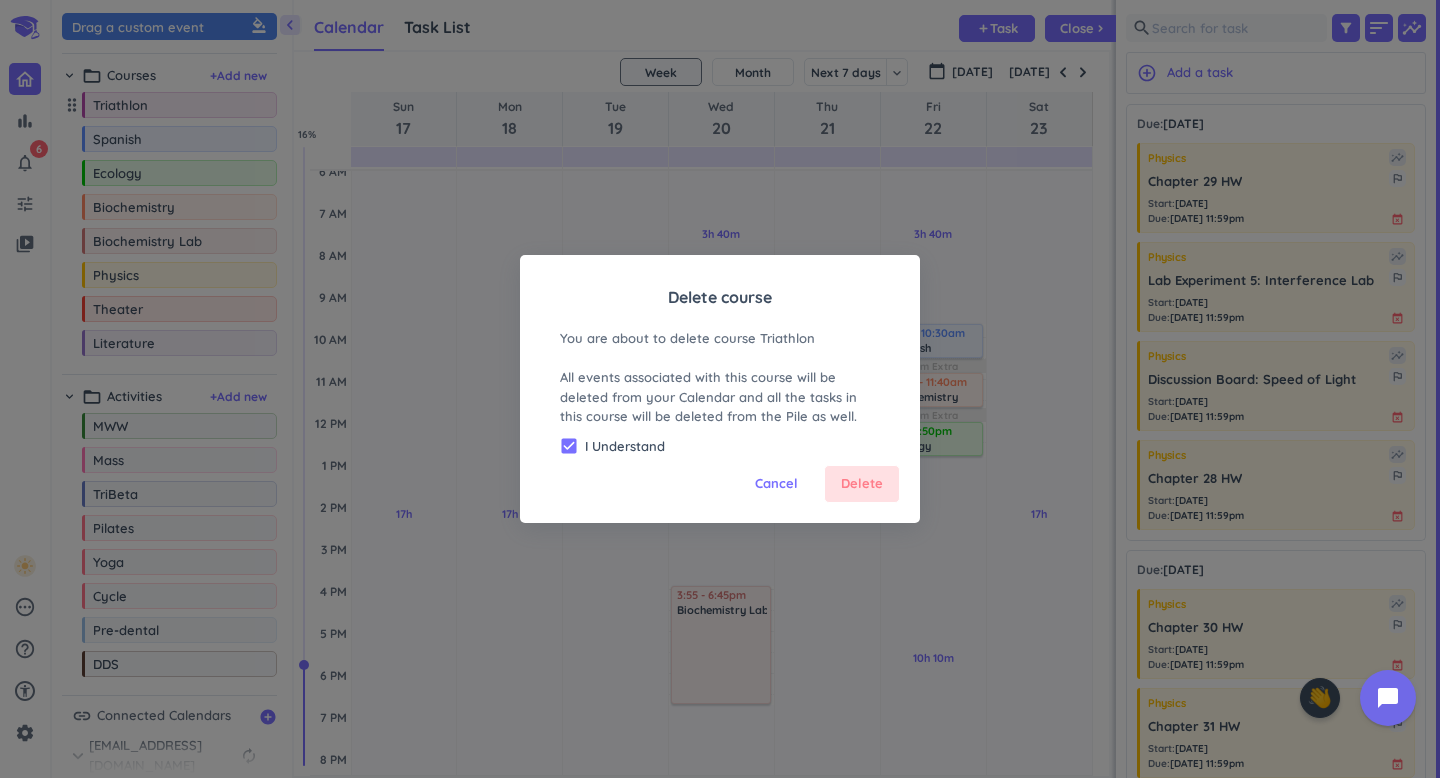 click on "Delete" at bounding box center (862, 484) 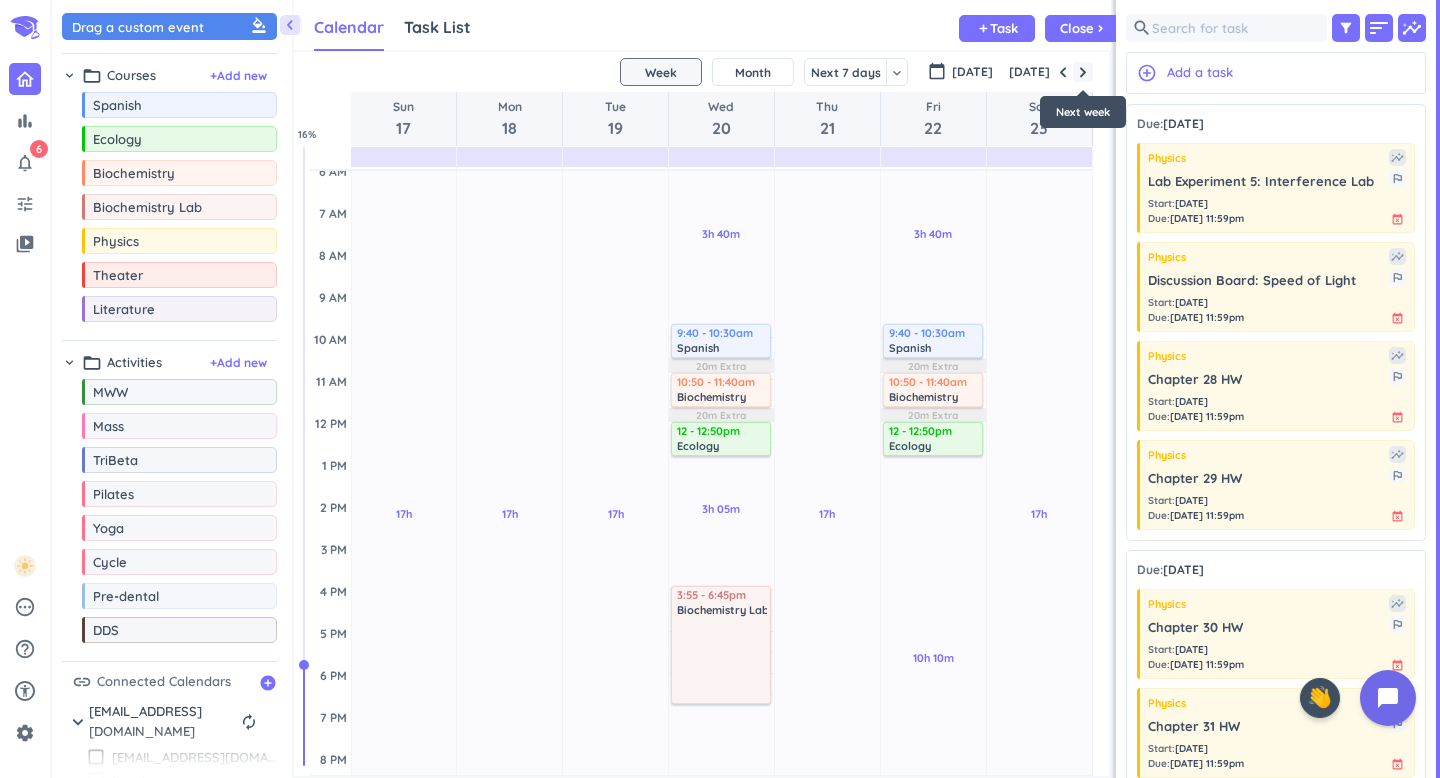 click at bounding box center (1083, 72) 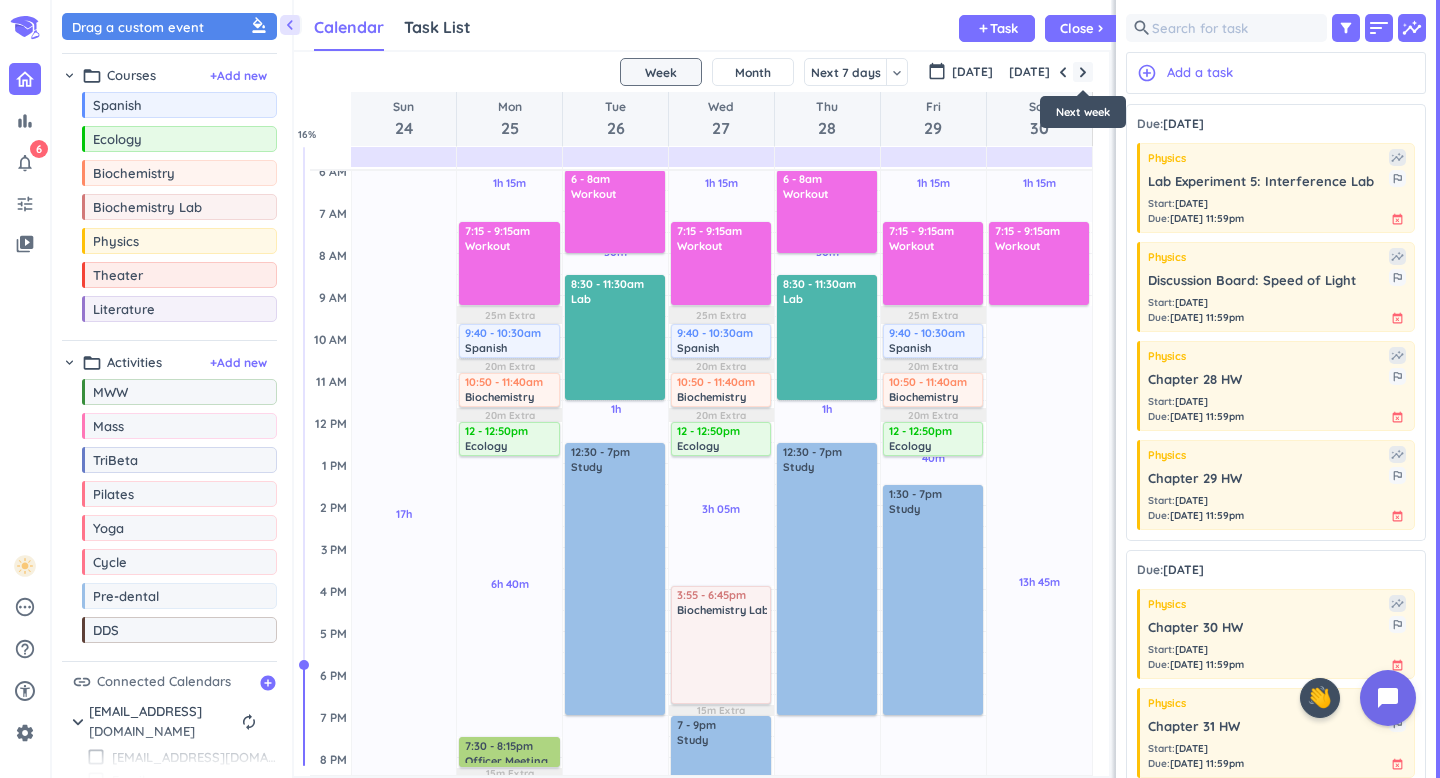 click at bounding box center [1083, 72] 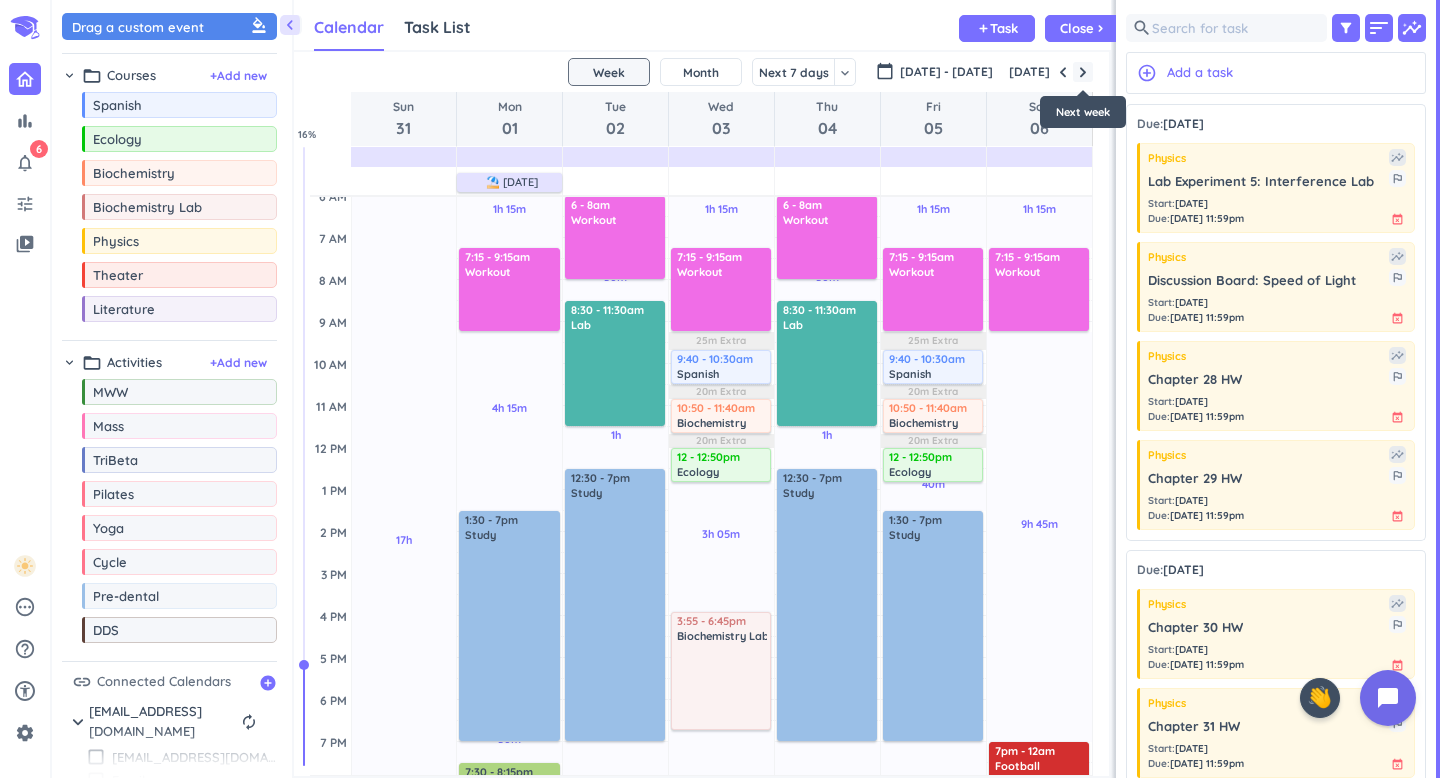 click at bounding box center [1083, 72] 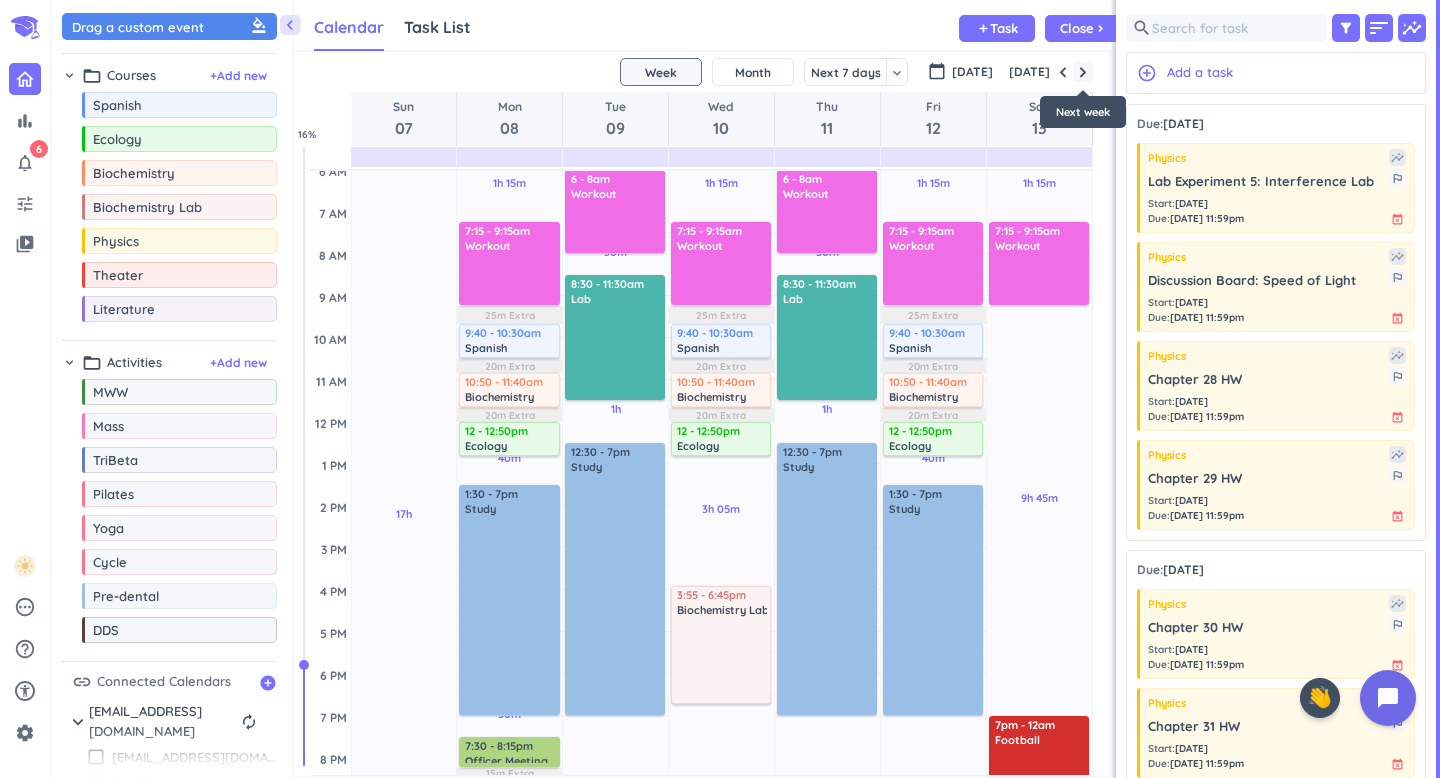 click at bounding box center [1083, 72] 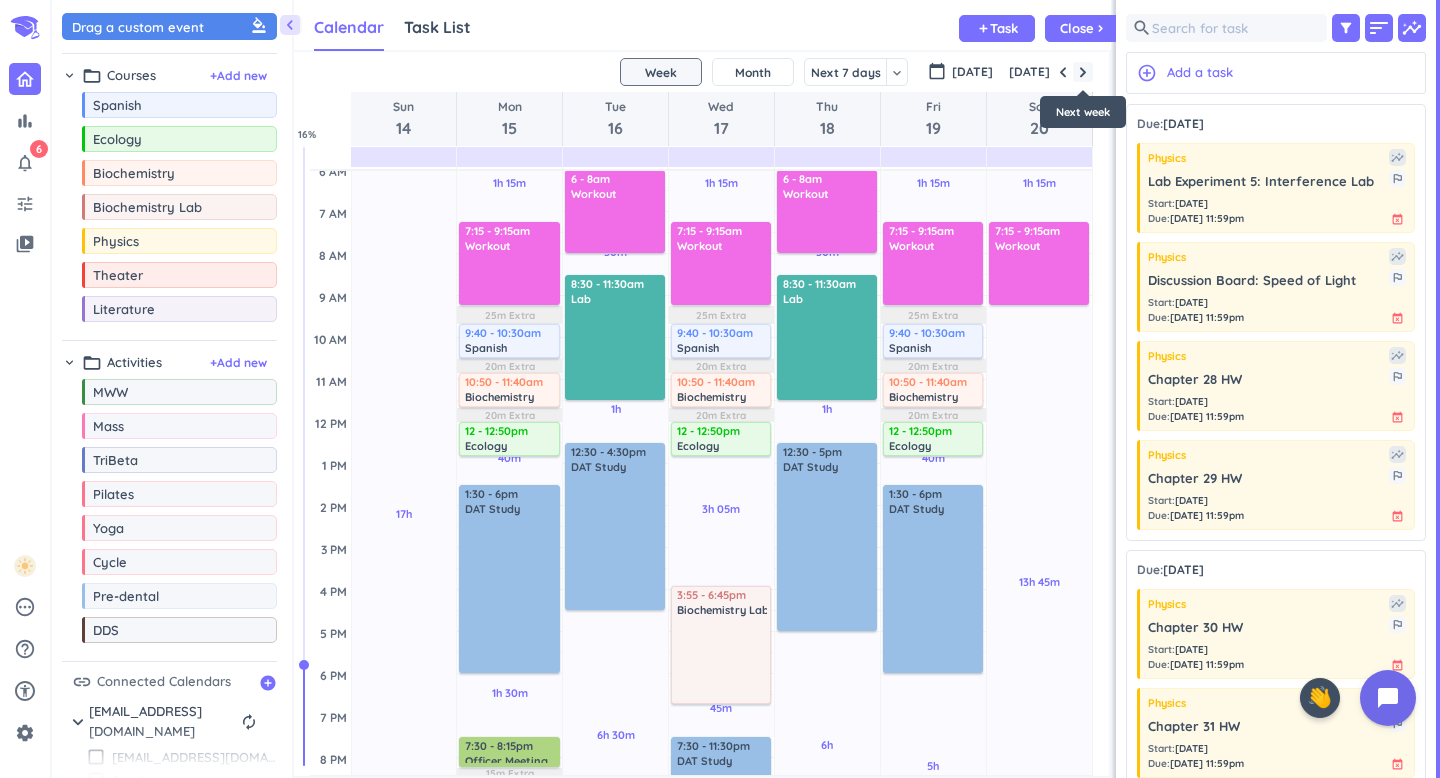 click at bounding box center (1083, 72) 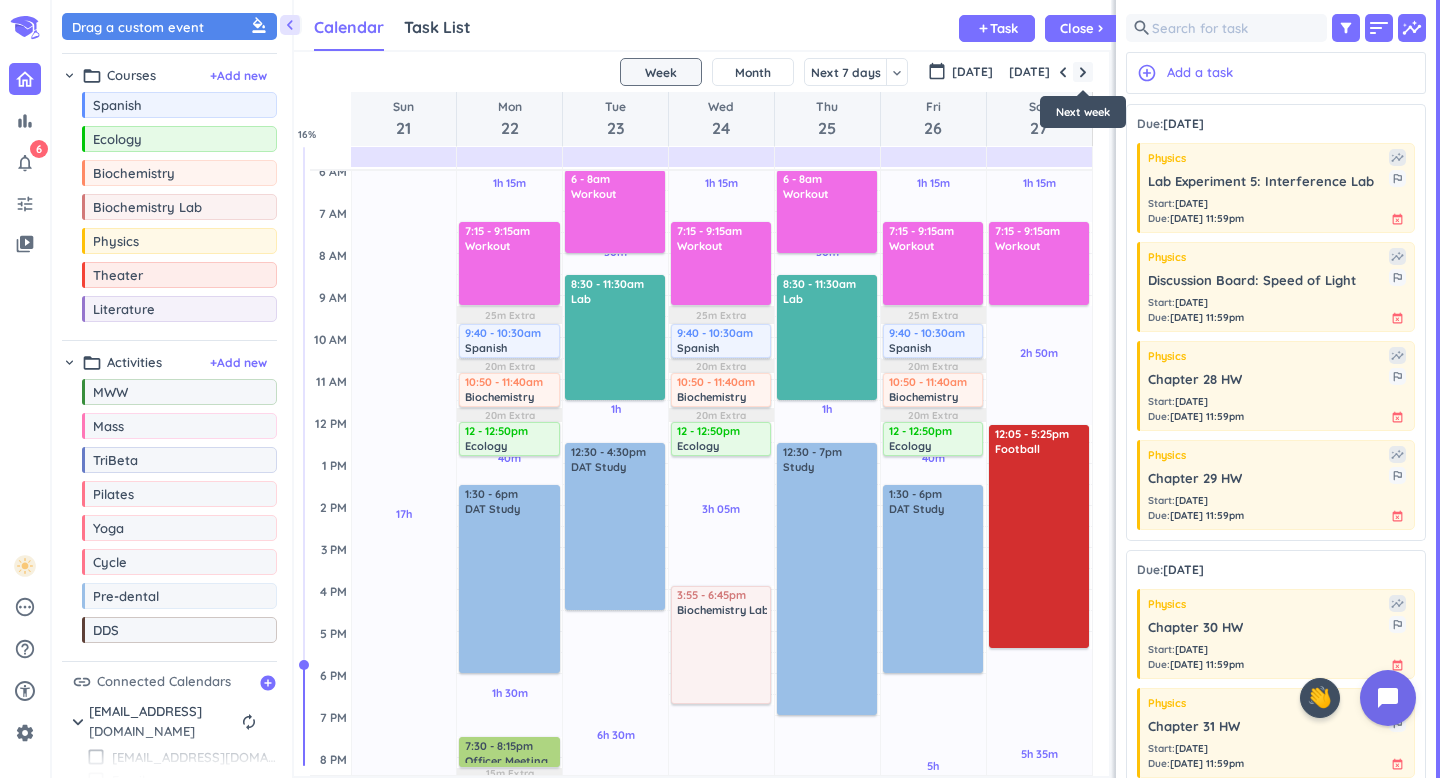 click at bounding box center (1083, 72) 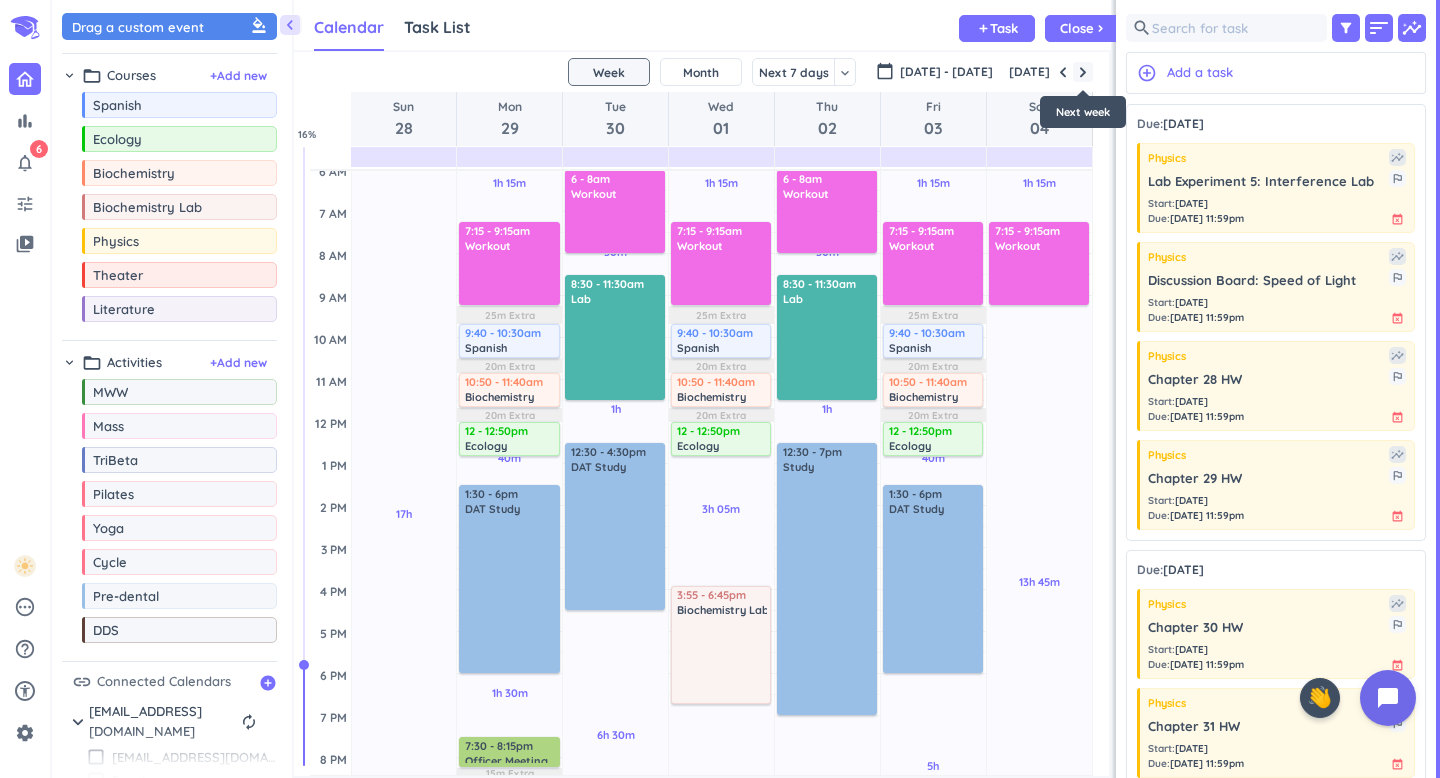 click at bounding box center (1083, 72) 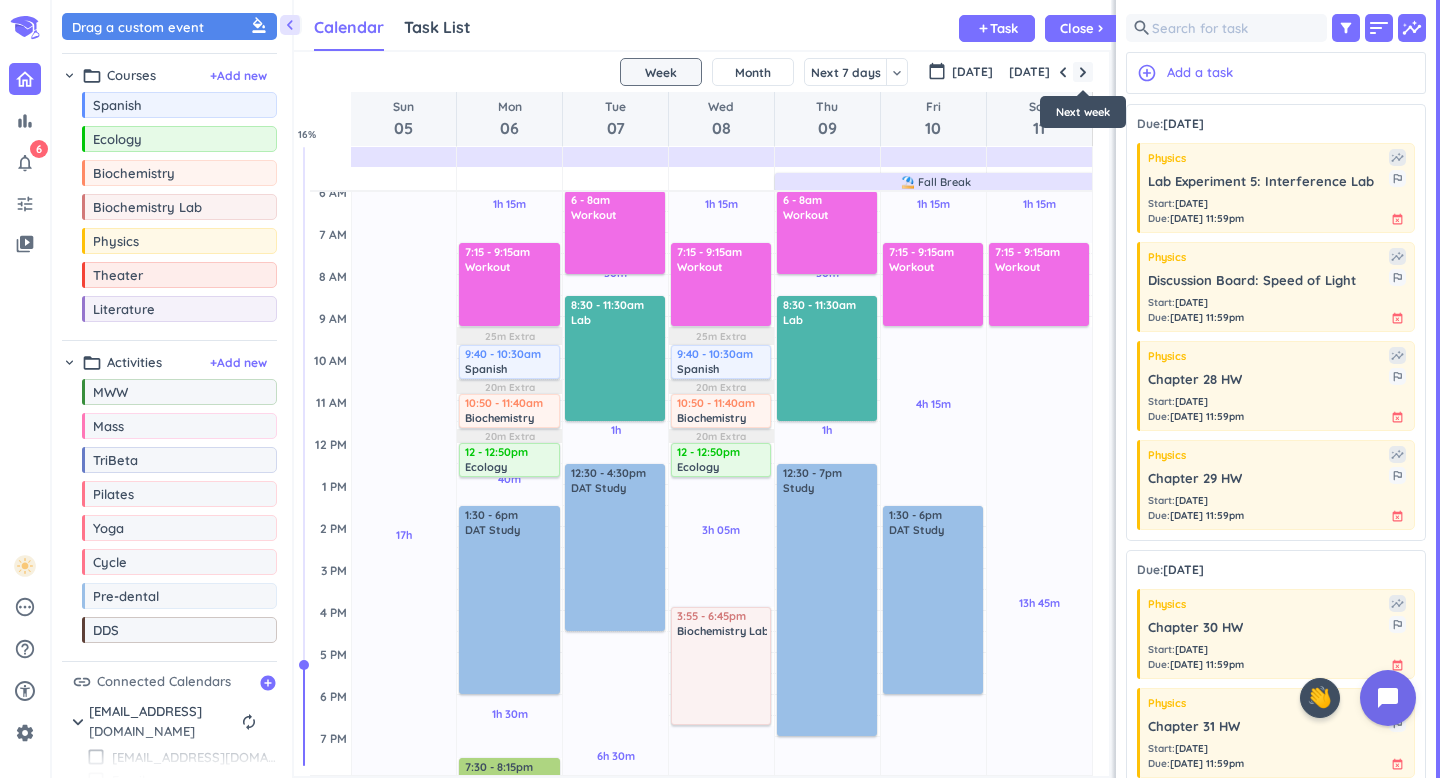 click at bounding box center [1083, 72] 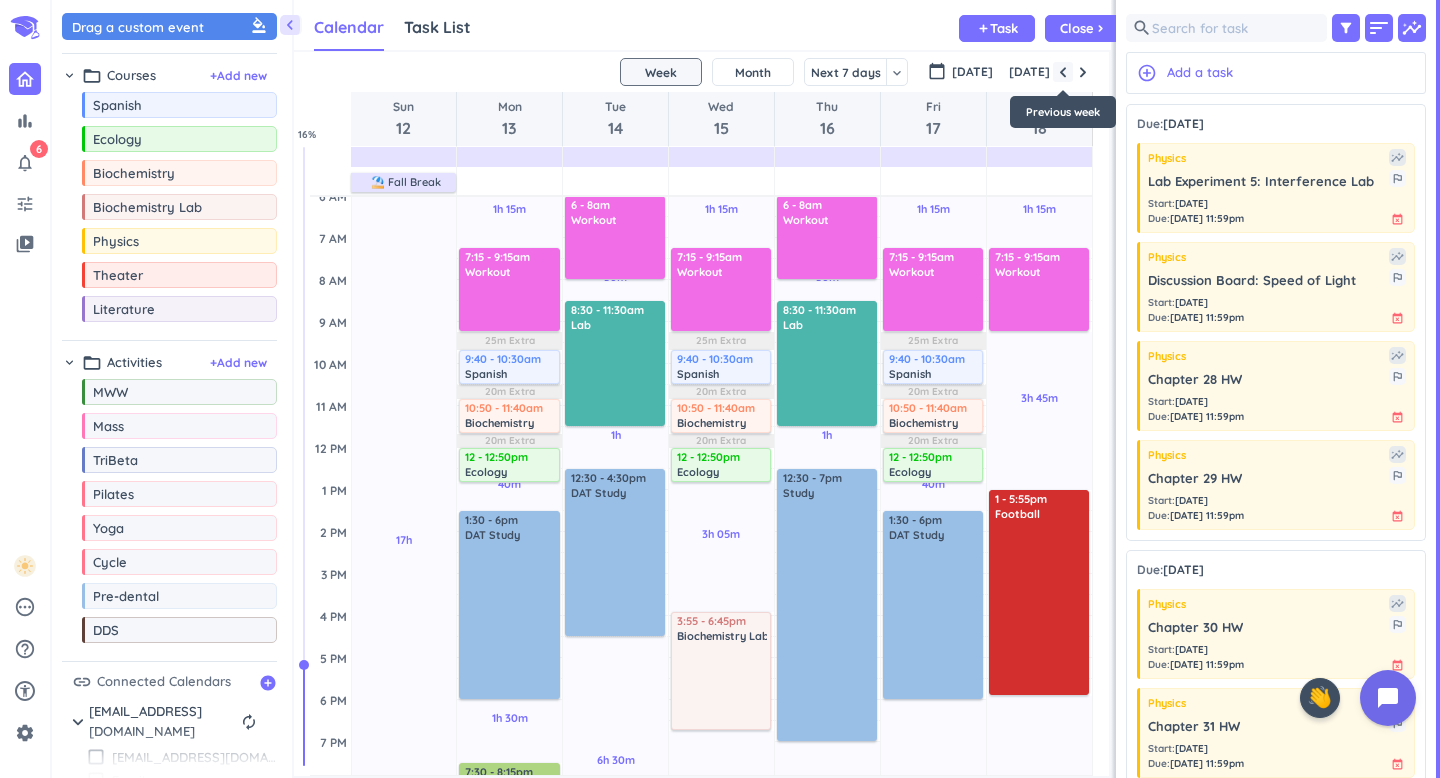 click at bounding box center (1063, 72) 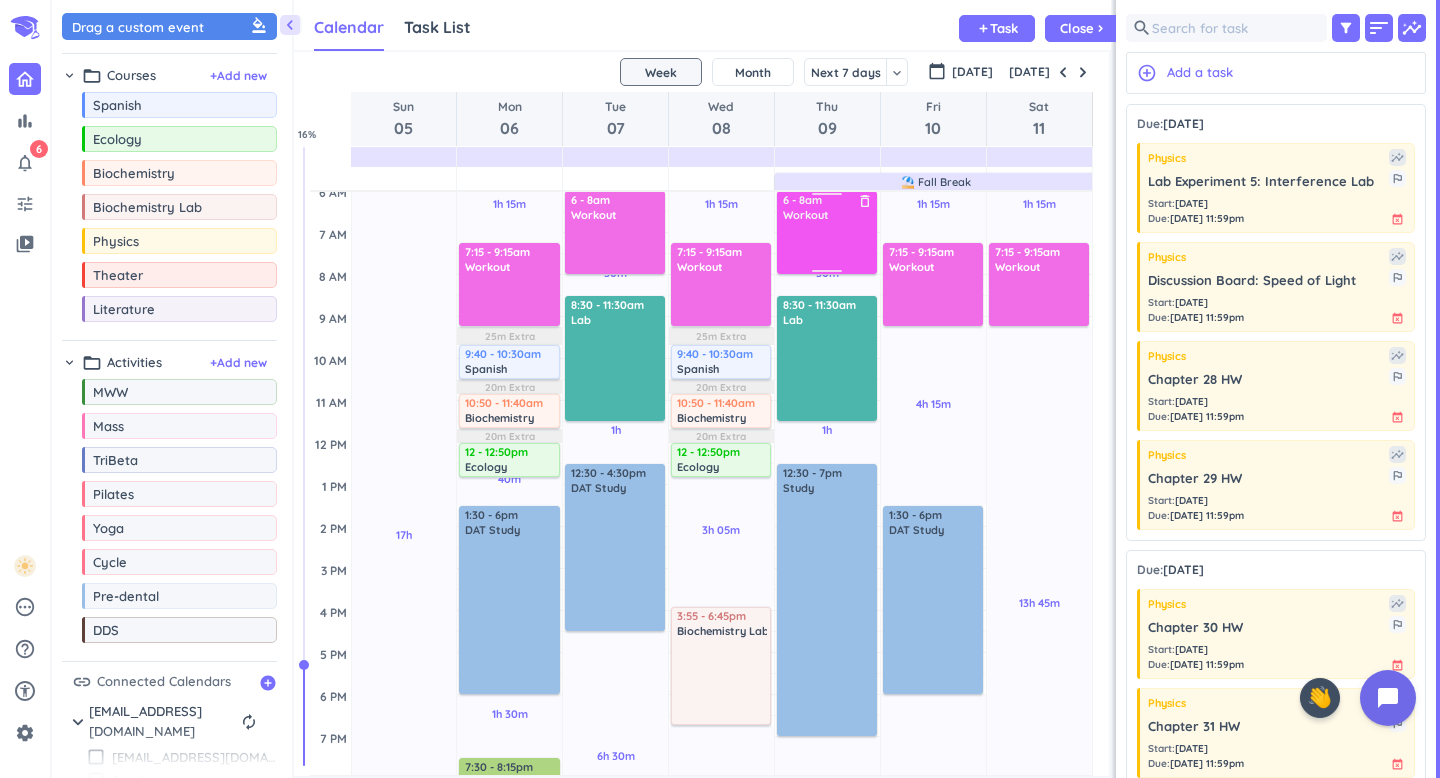 click on "delete_outline" at bounding box center [865, 201] 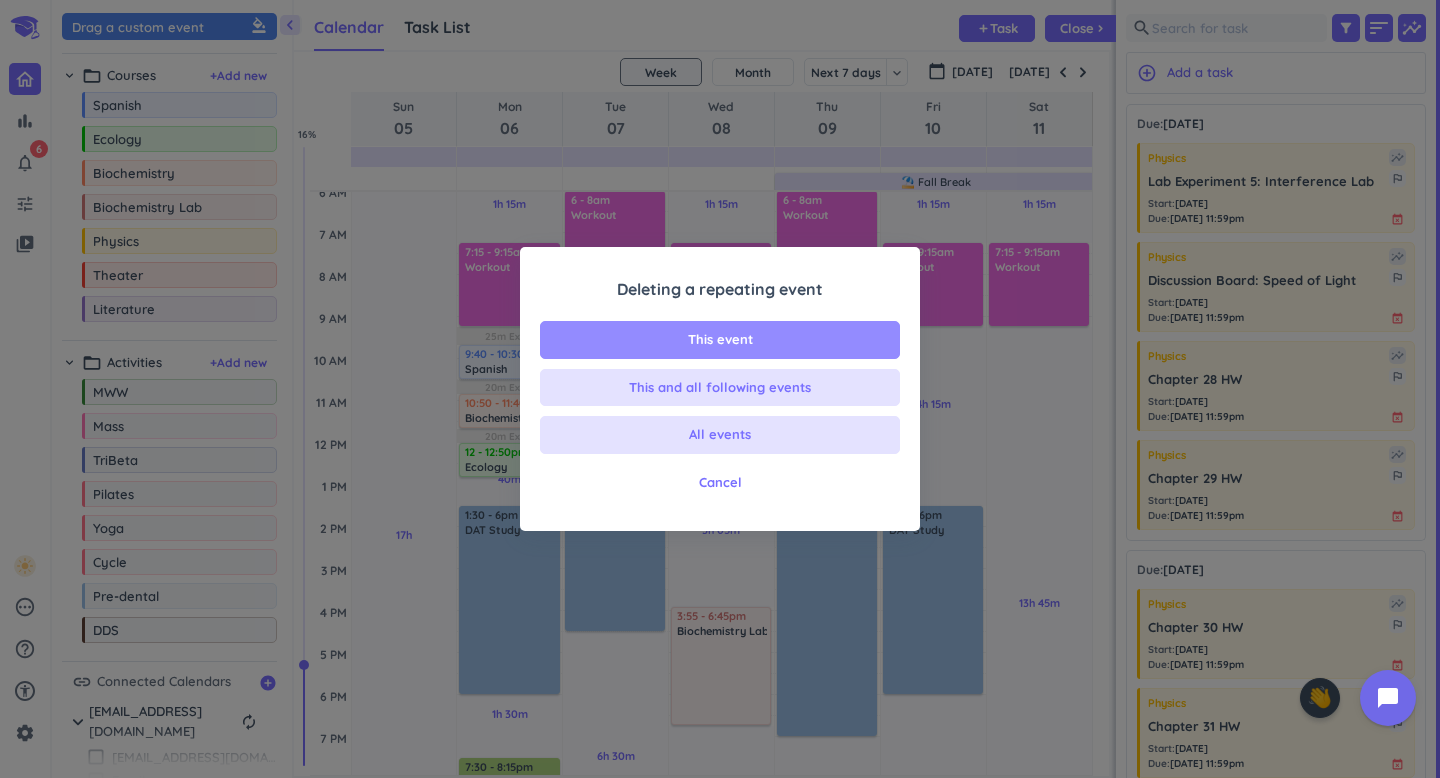 click on "This event" at bounding box center [720, 340] 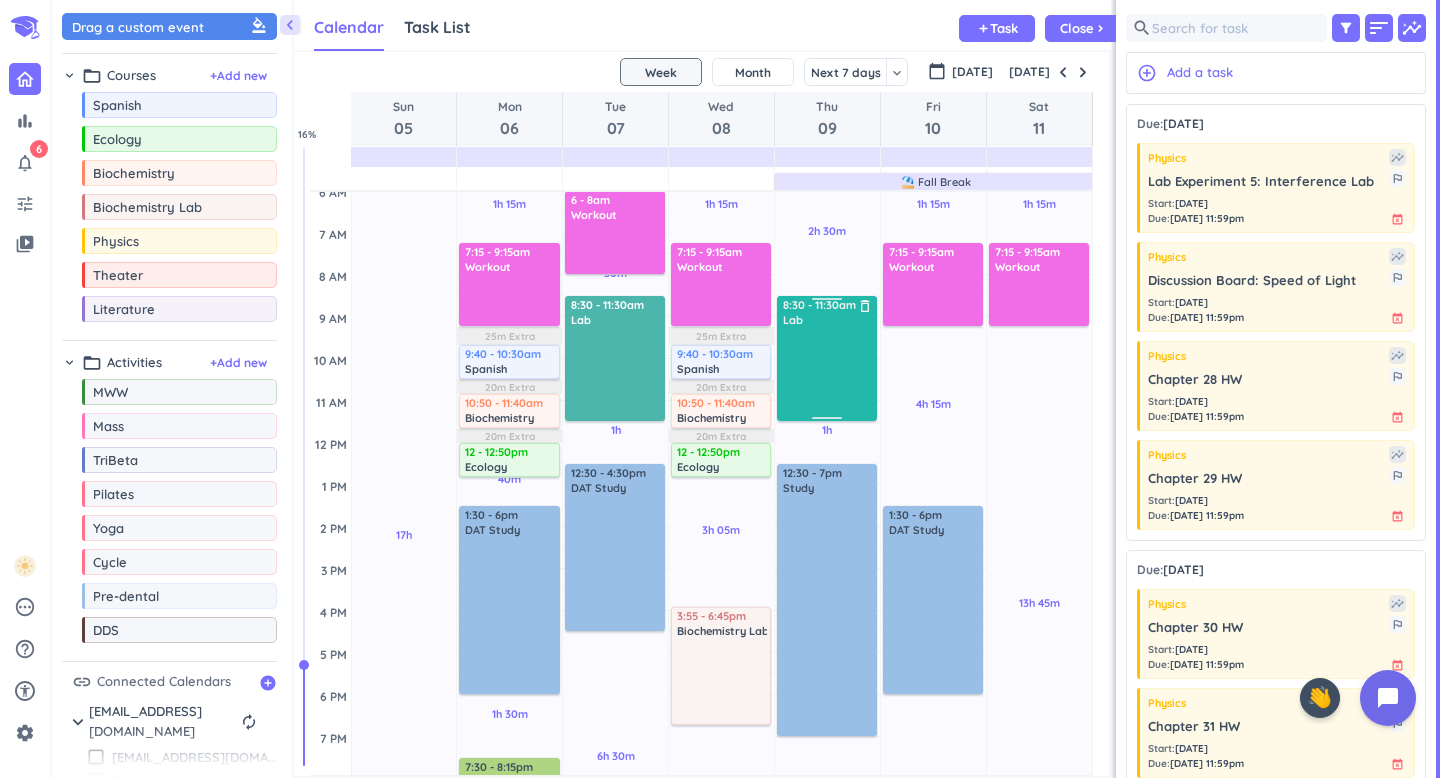 click on "delete_outline" at bounding box center [865, 306] 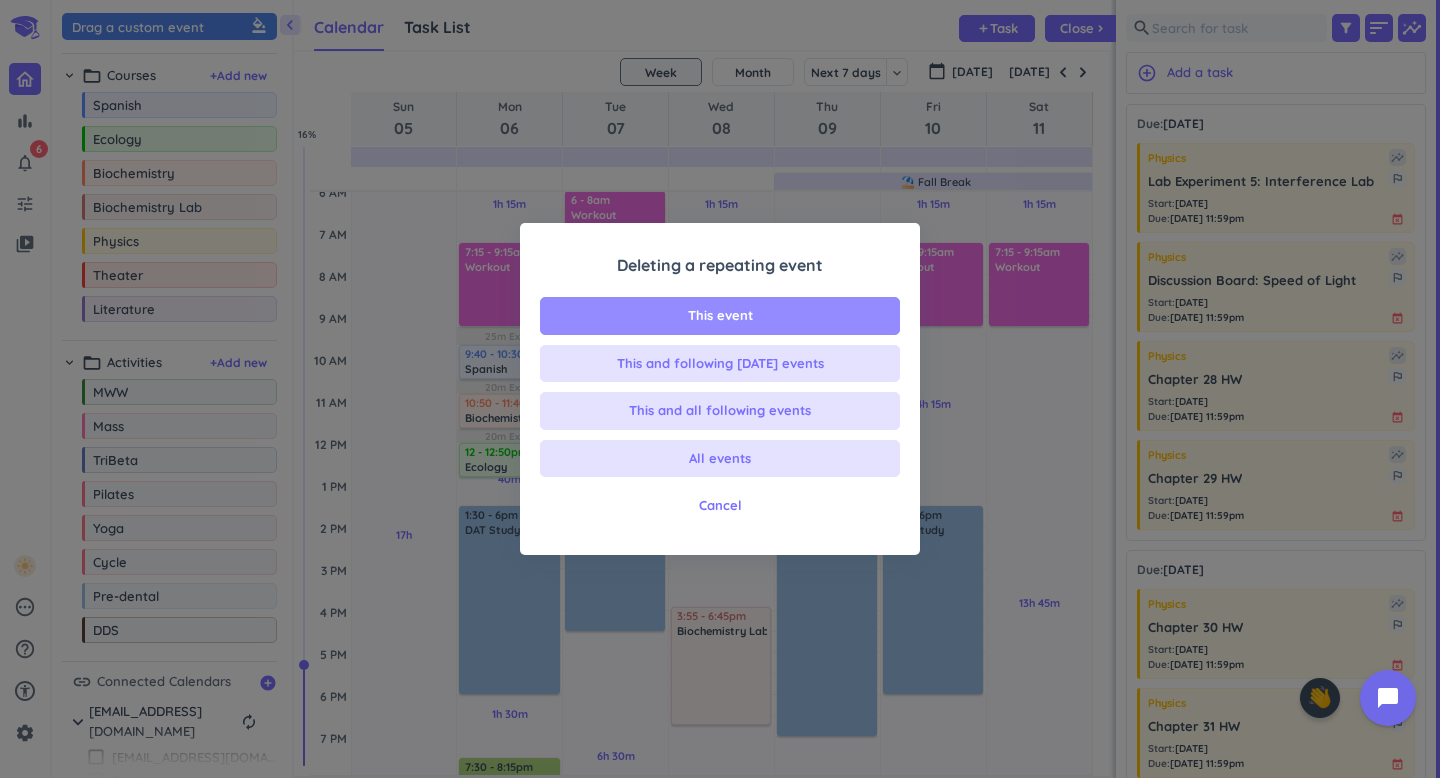 click on "This event" at bounding box center [720, 316] 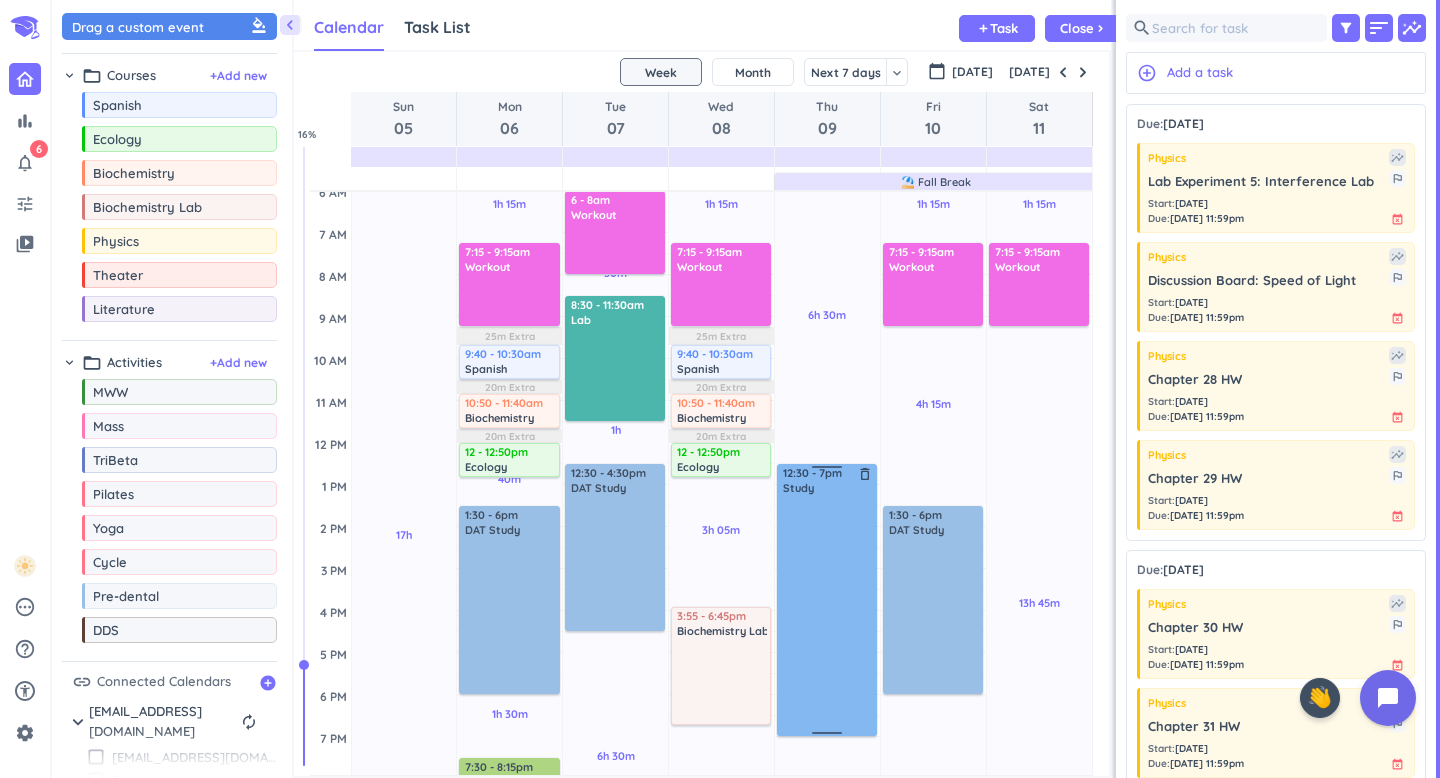 click on "delete_outline" at bounding box center [865, 474] 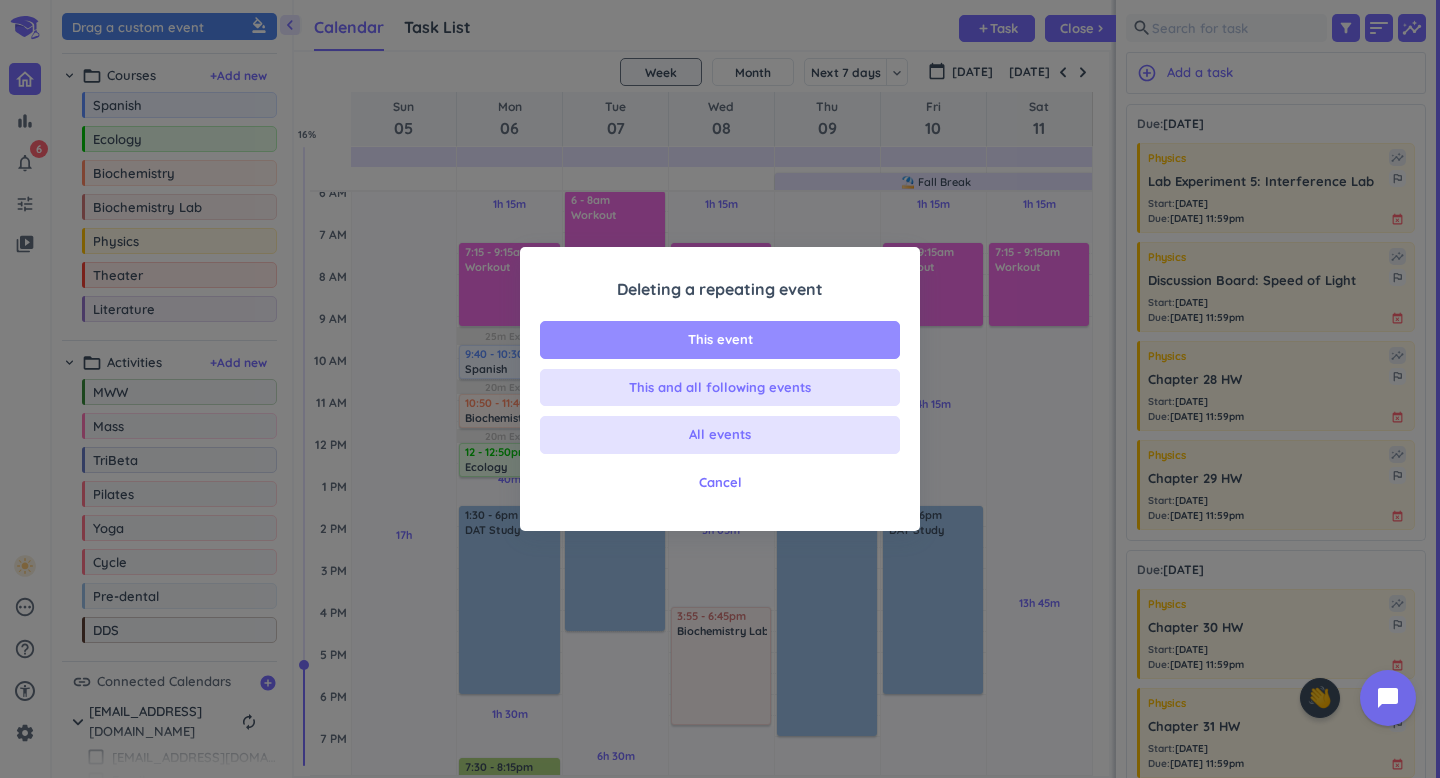 click on "This event" at bounding box center [720, 340] 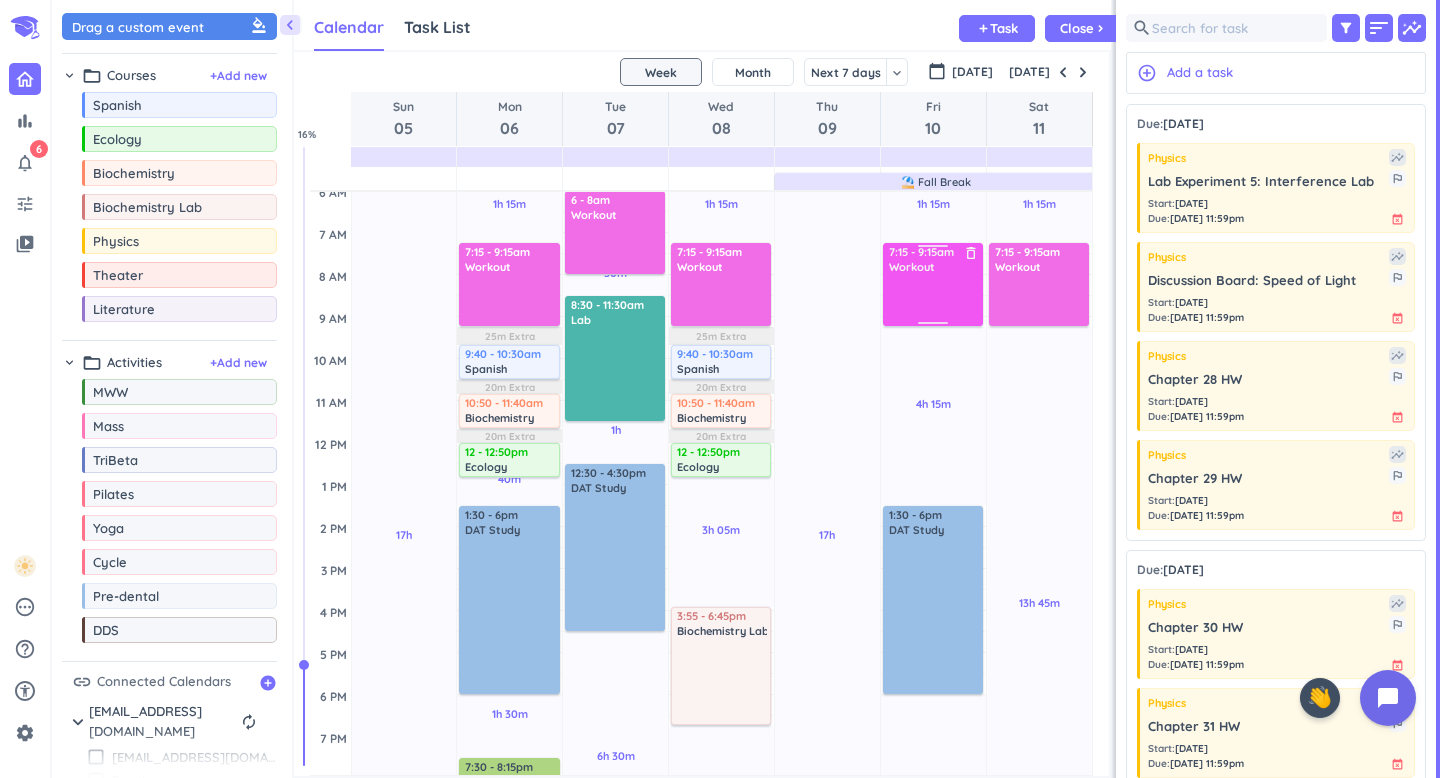 click on "delete_outline" at bounding box center (971, 253) 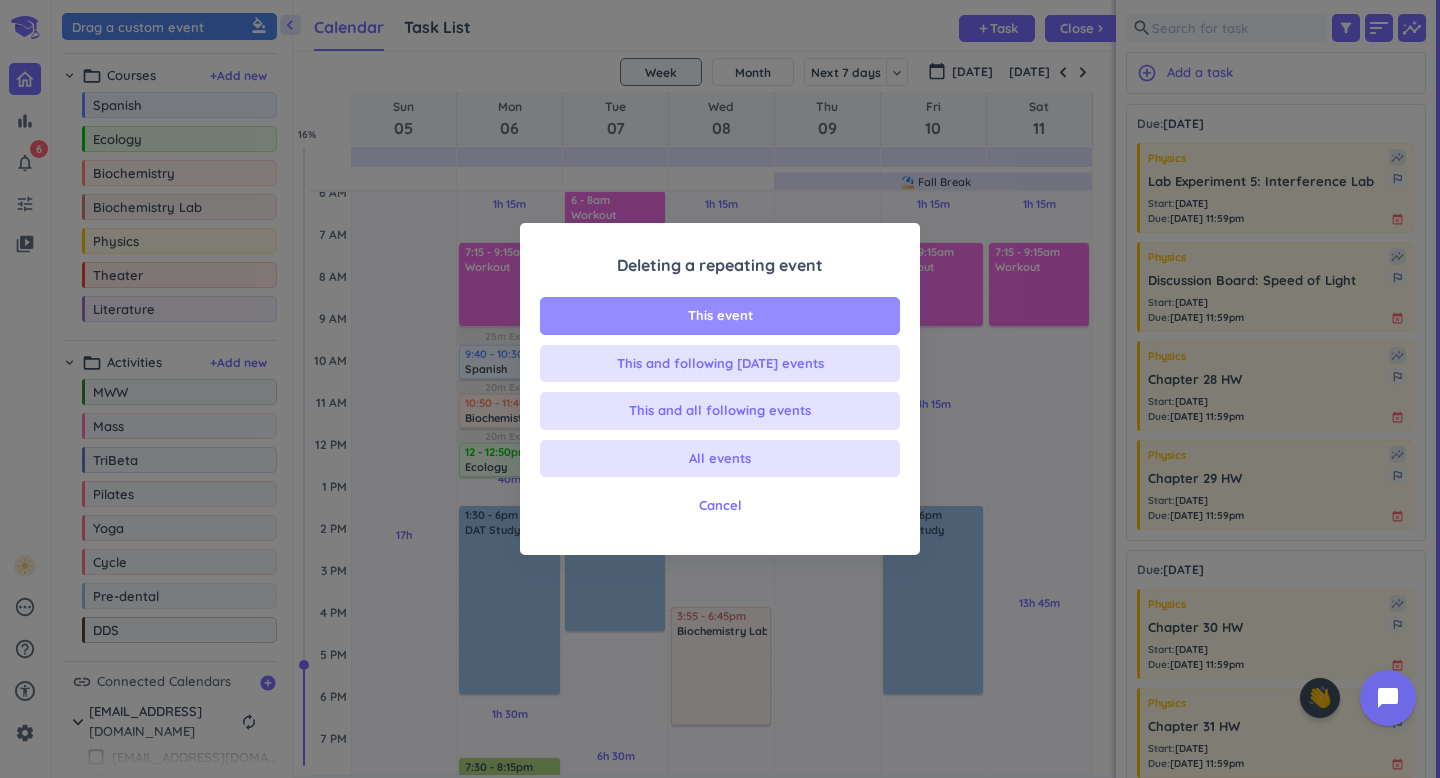click on "This event" at bounding box center (720, 316) 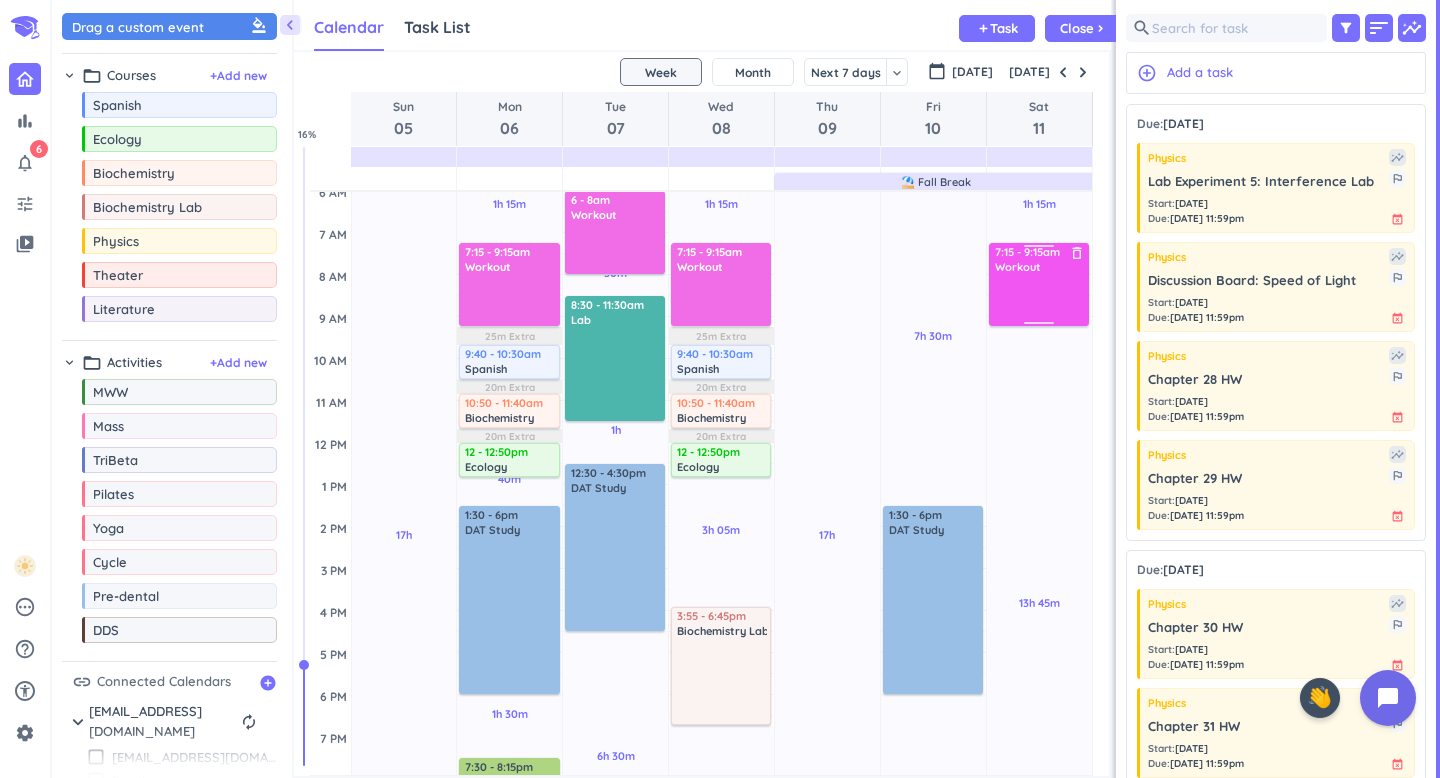 click on "delete_outline" at bounding box center (1077, 253) 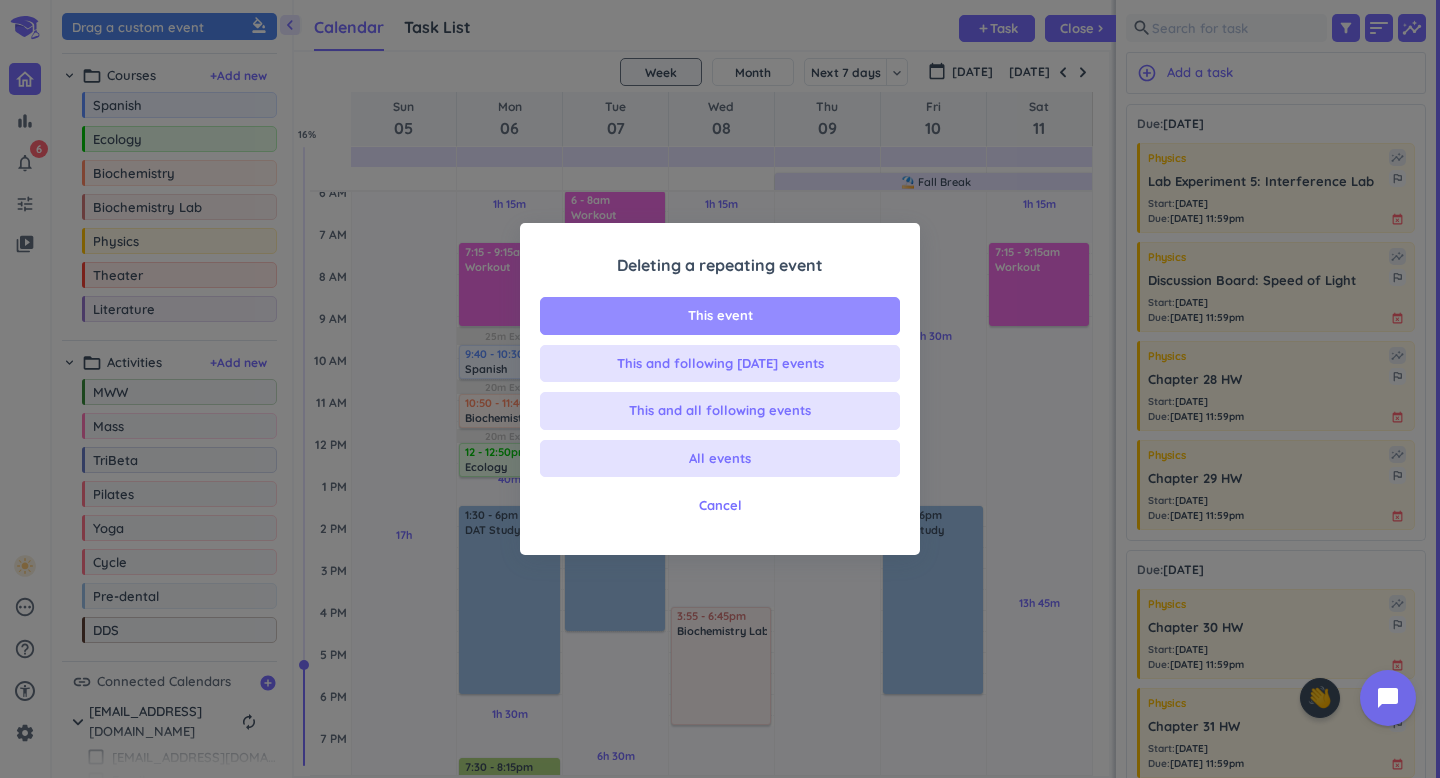 click on "This event" at bounding box center (720, 316) 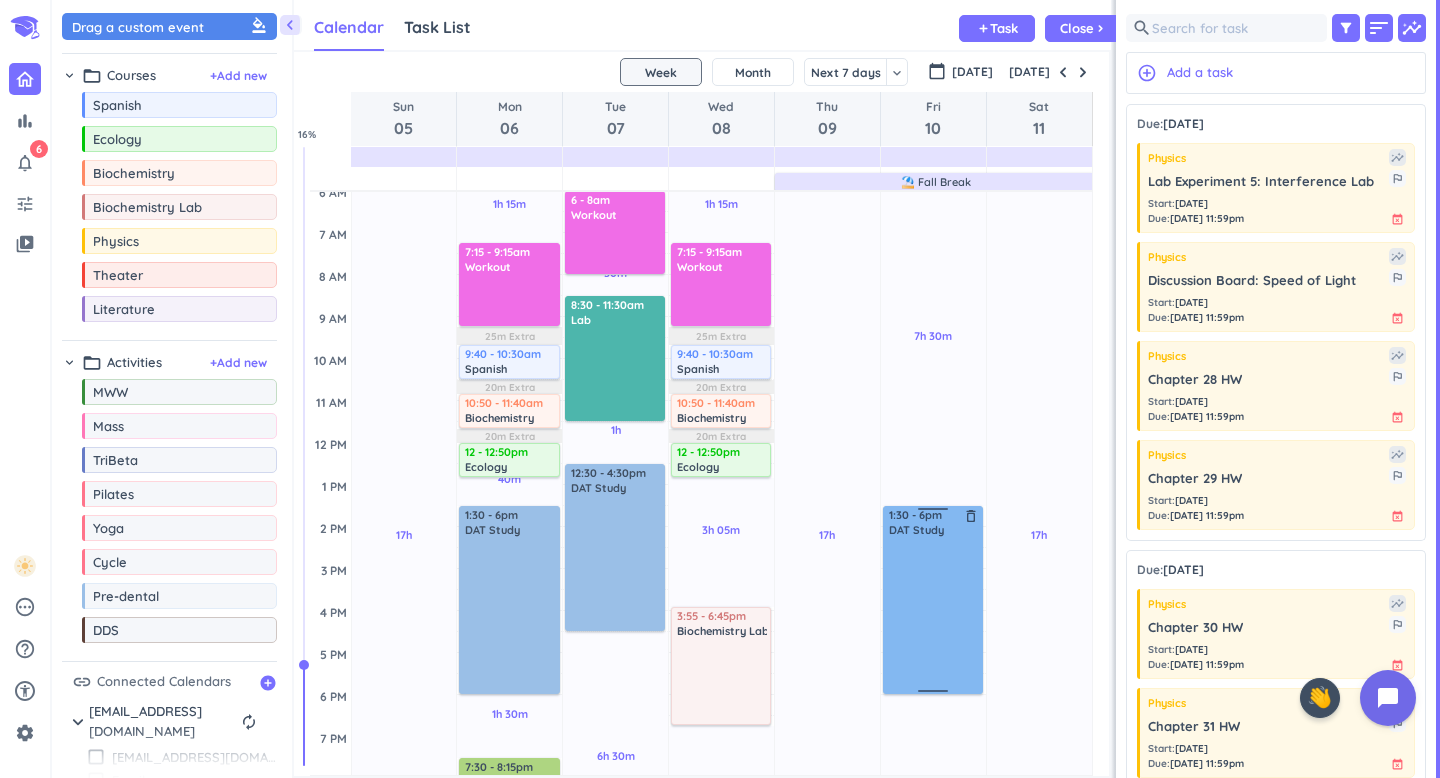click on "delete_outline" at bounding box center (971, 516) 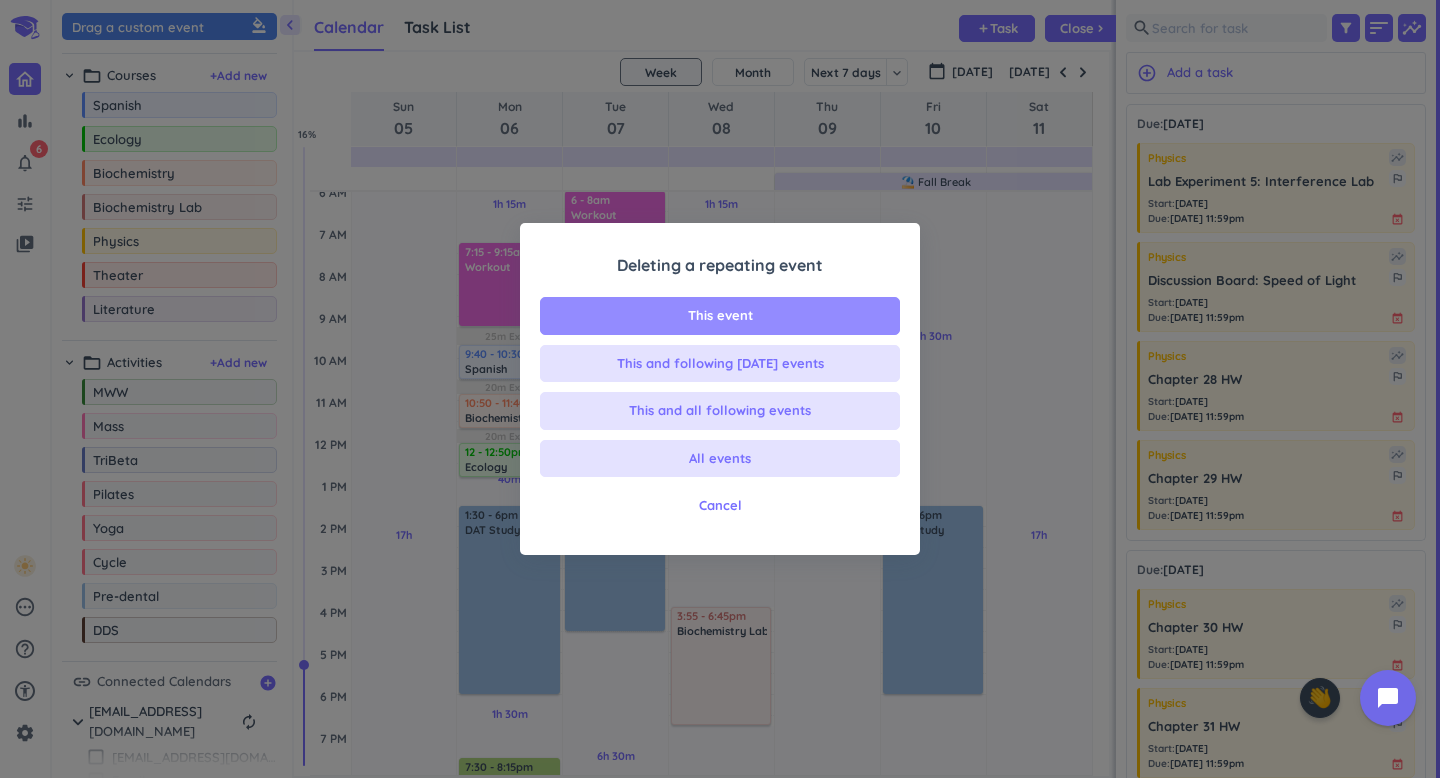 click on "This event" at bounding box center (720, 316) 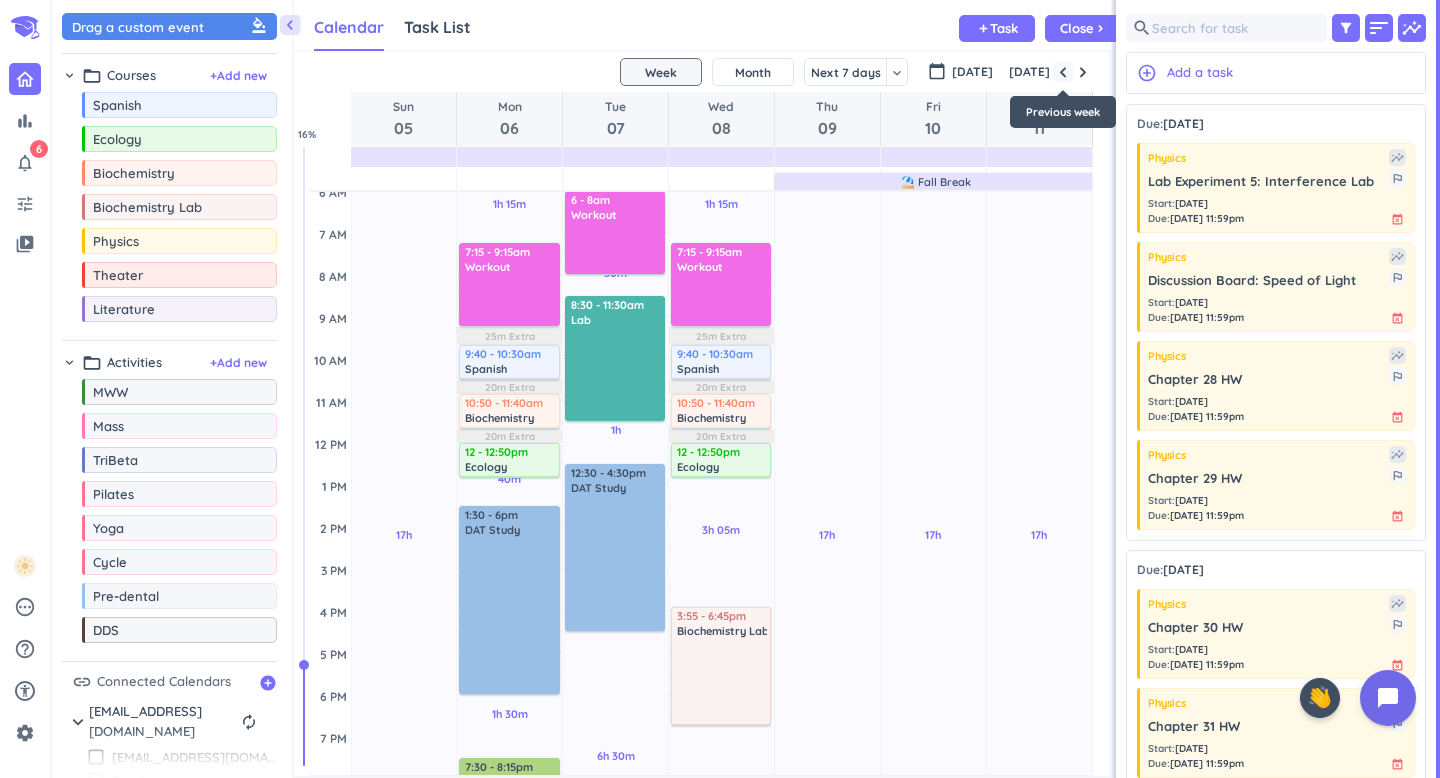 click at bounding box center (1063, 72) 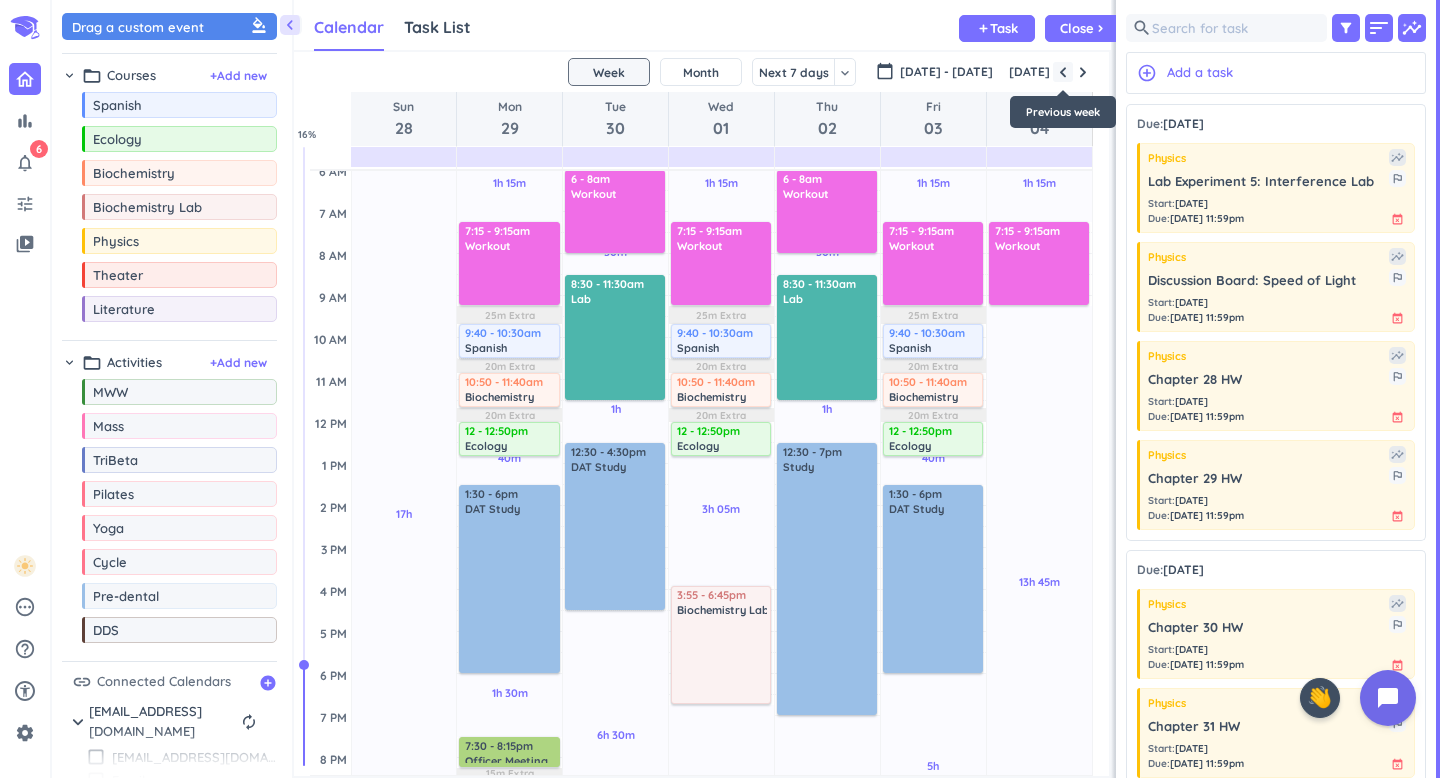 click at bounding box center [1063, 72] 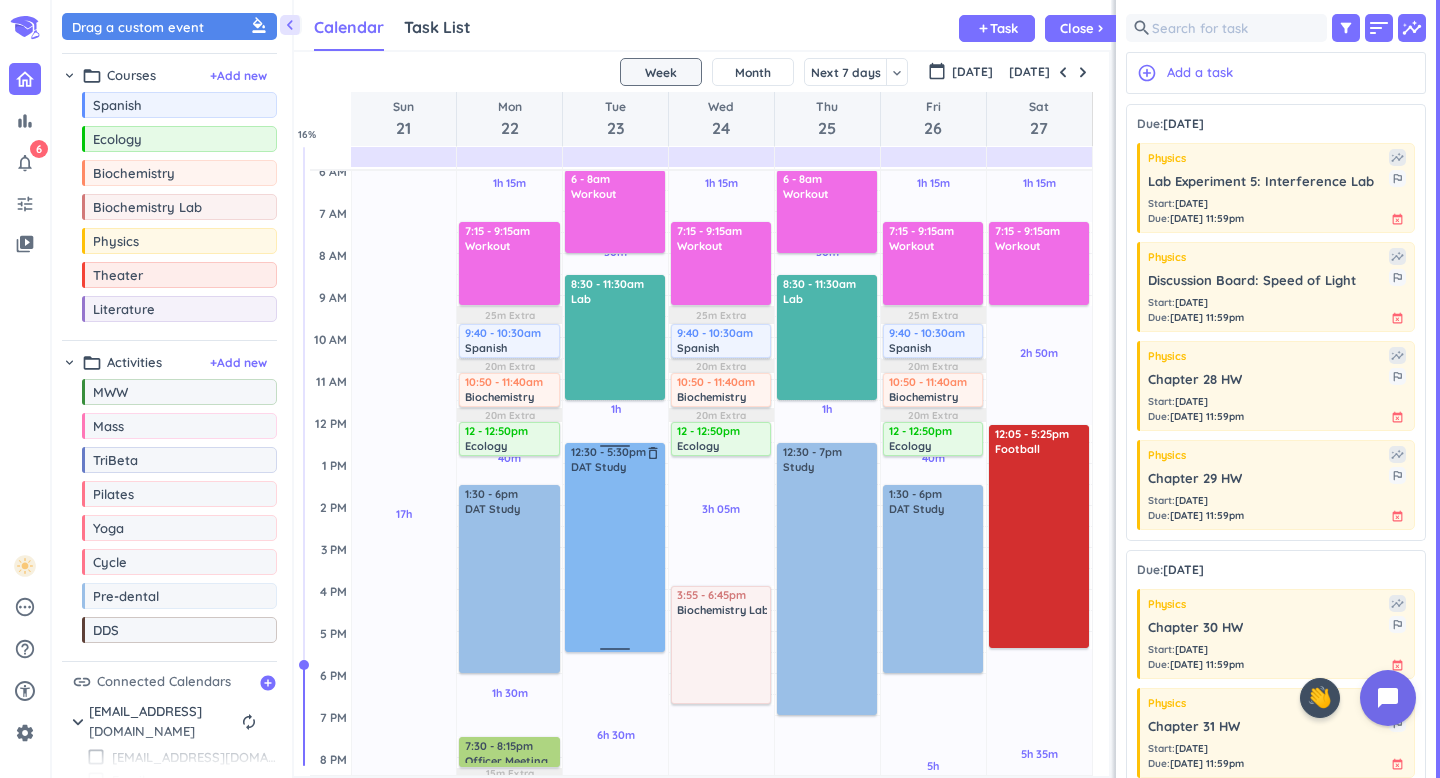 drag, startPoint x: 609, startPoint y: 606, endPoint x: 609, endPoint y: 644, distance: 38 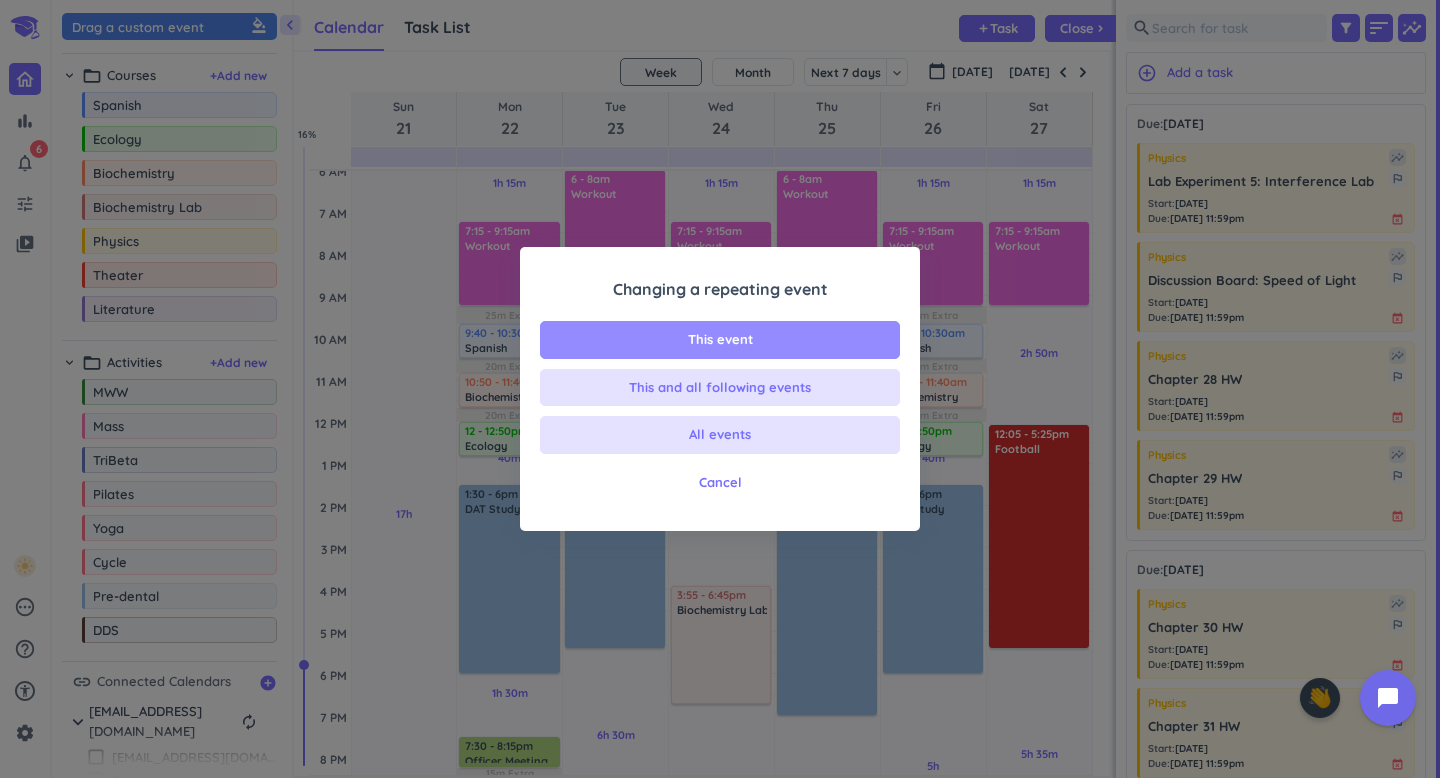 click on "This event" at bounding box center (720, 340) 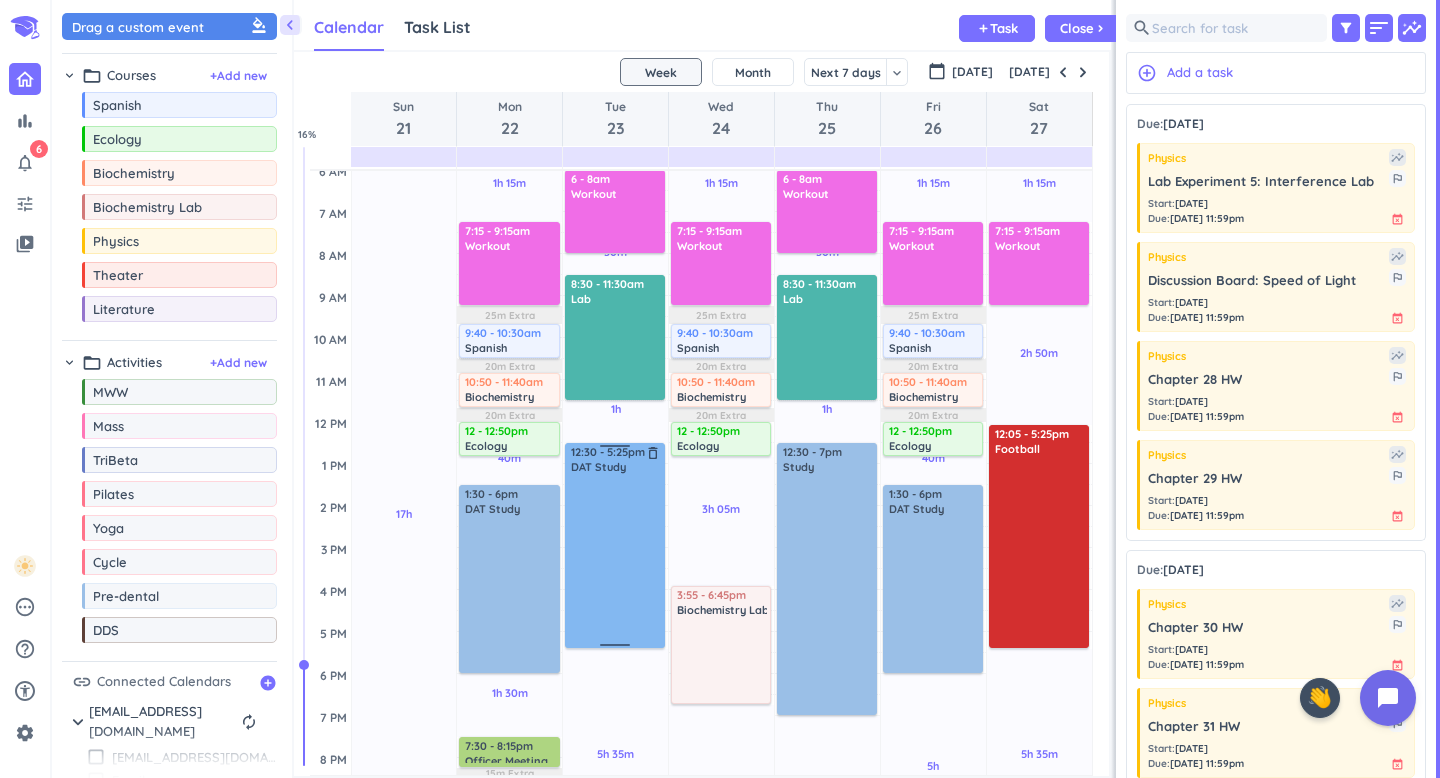 click on "12:30 - 5:25pm DAT Study delete_outline" at bounding box center (615, 545) 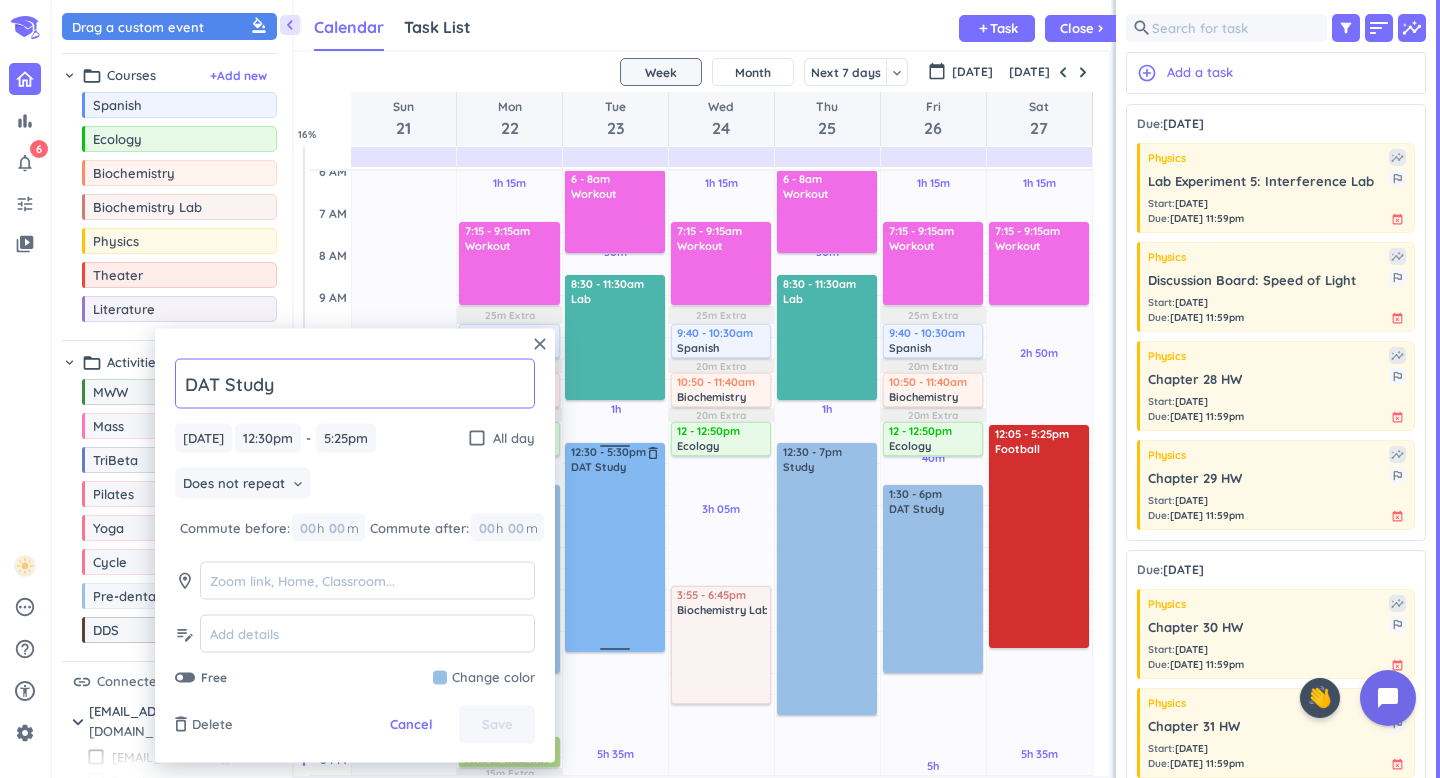 click on "30m Past due Plan 1h  Past due Plan 5h 35m Past due Plan Adjust Awake Time Adjust Awake Time 6 - 8am Workout delete_outline 8:30 - 11:30am Lab  delete_outline 12:30 - 5:25pm DAT Study delete_outline 12:30 - 5:30pm DAT Study delete_outline" at bounding box center [615, 589] 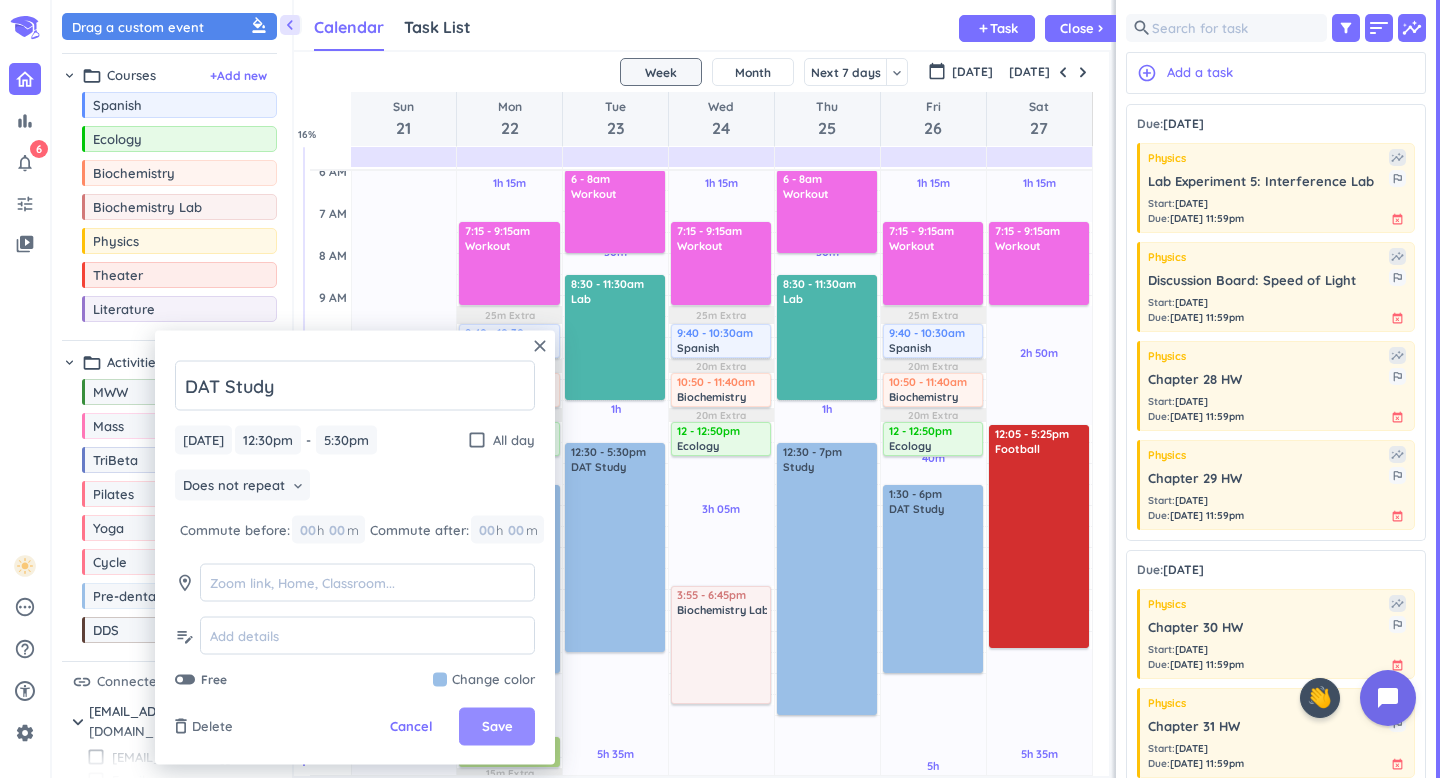 click on "Save" at bounding box center (497, 727) 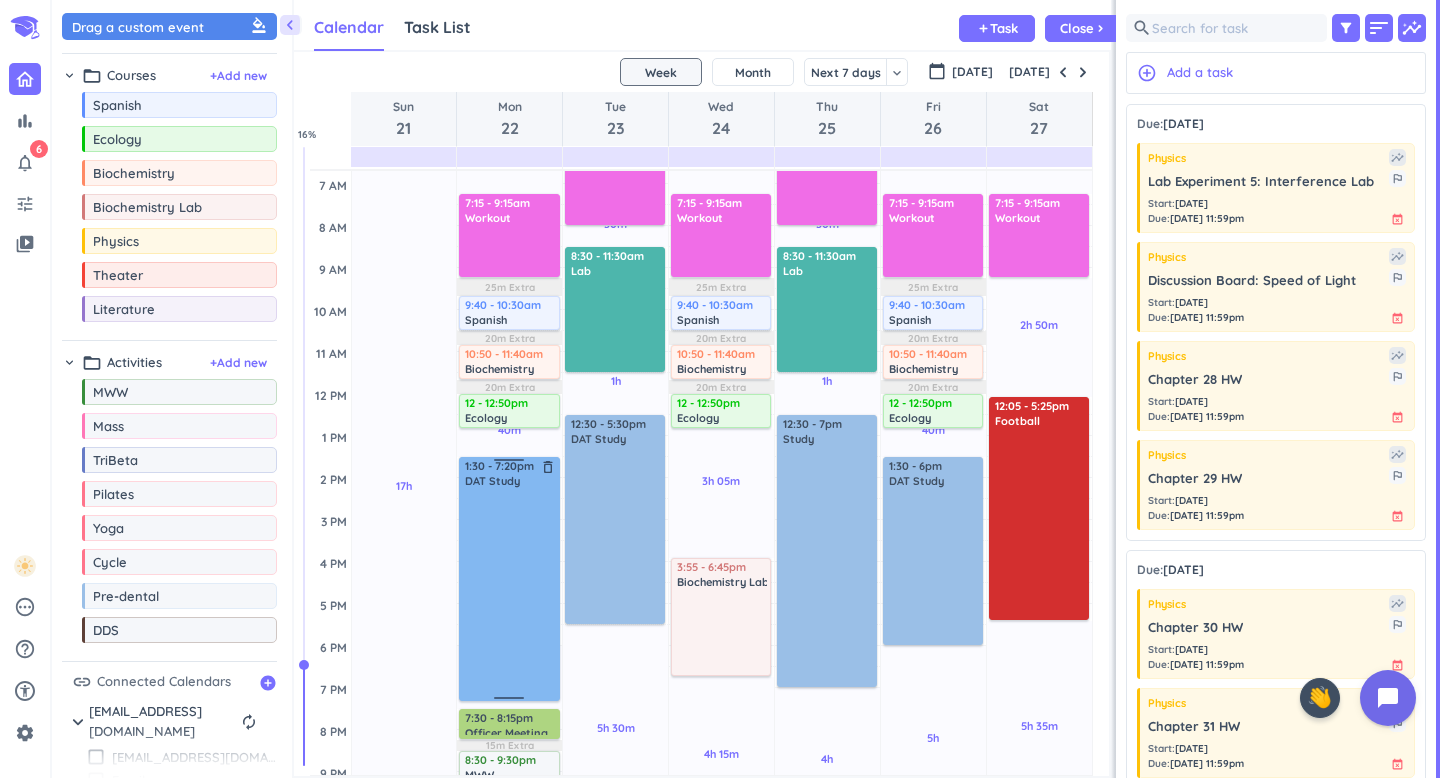 scroll, scrollTop: 113, scrollLeft: 0, axis: vertical 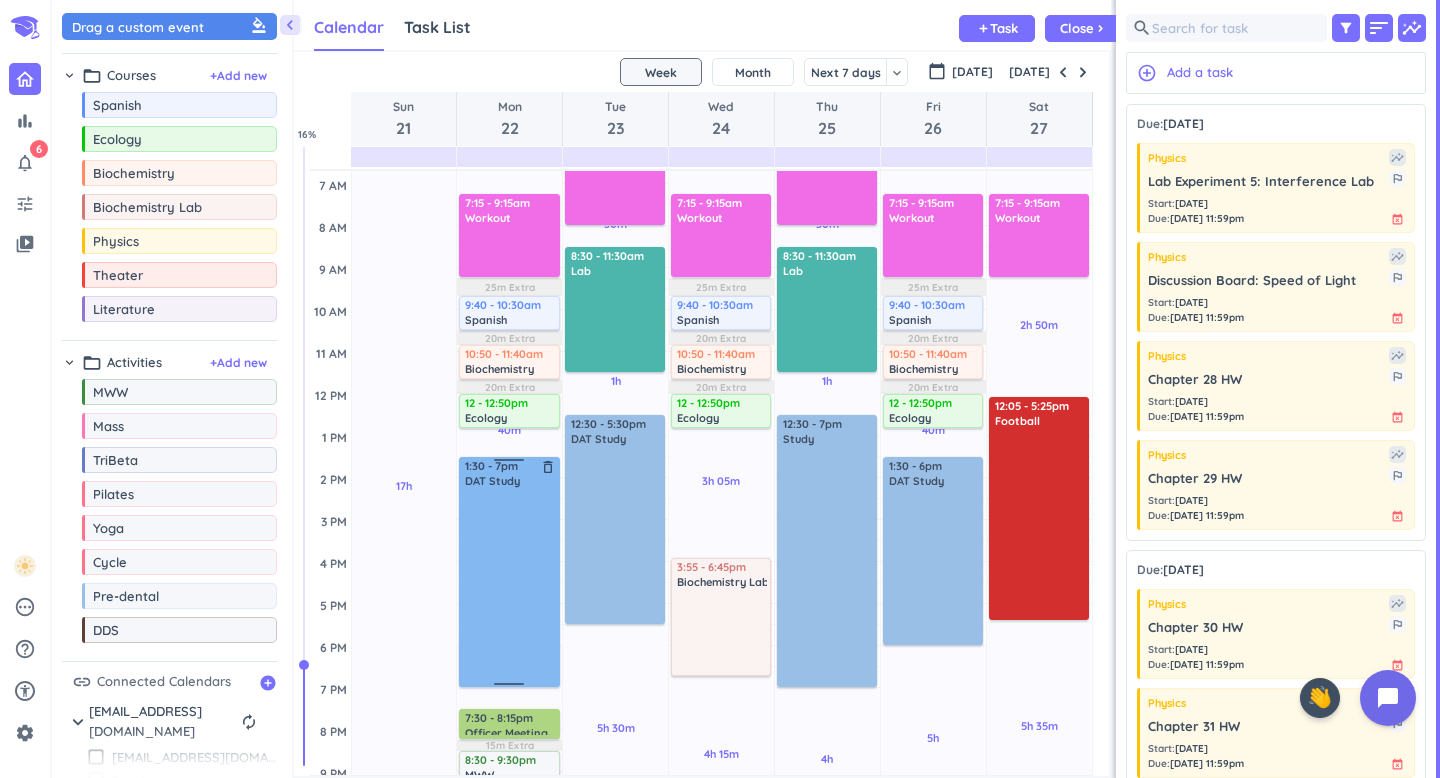drag, startPoint x: 504, startPoint y: 670, endPoint x: 504, endPoint y: 685, distance: 15 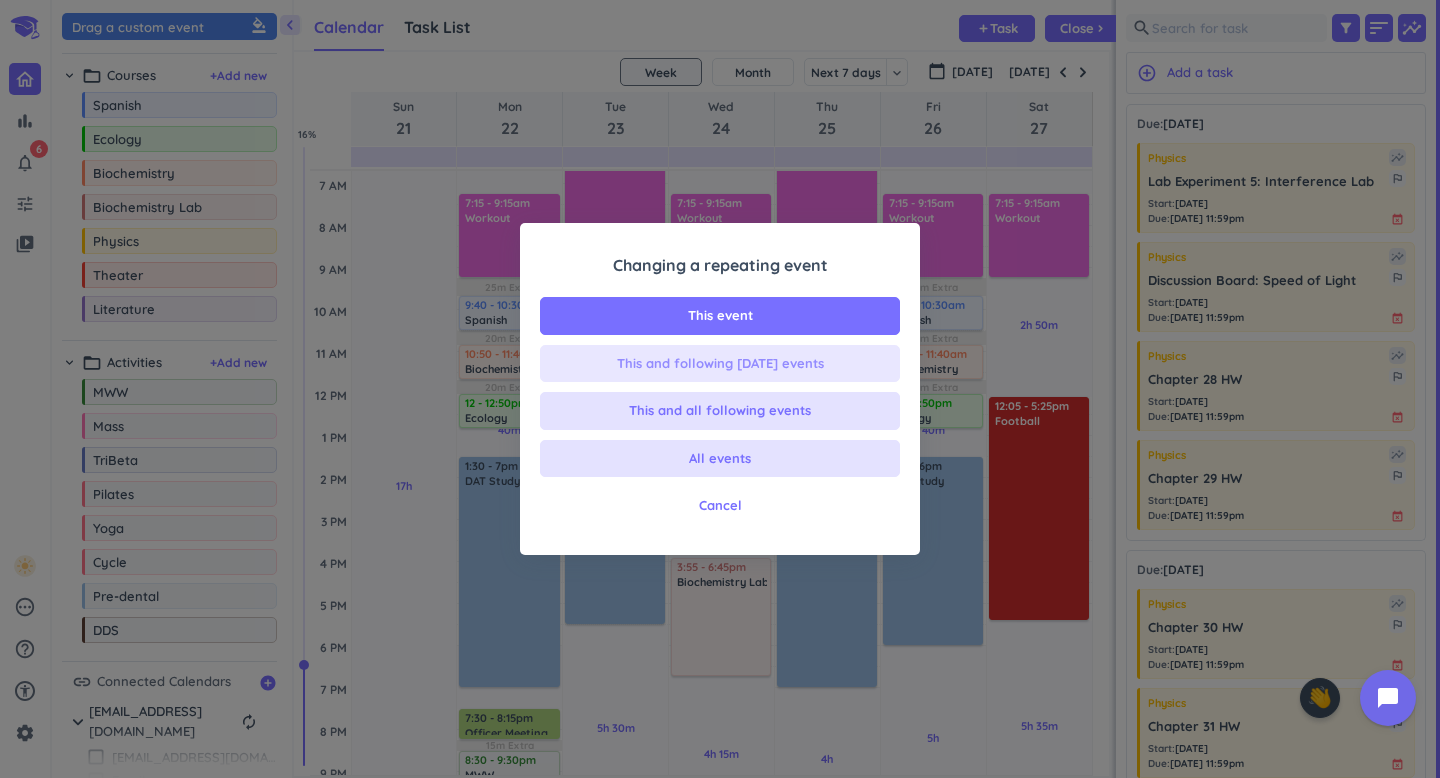 click on "This and following [DATE] events" at bounding box center (720, 364) 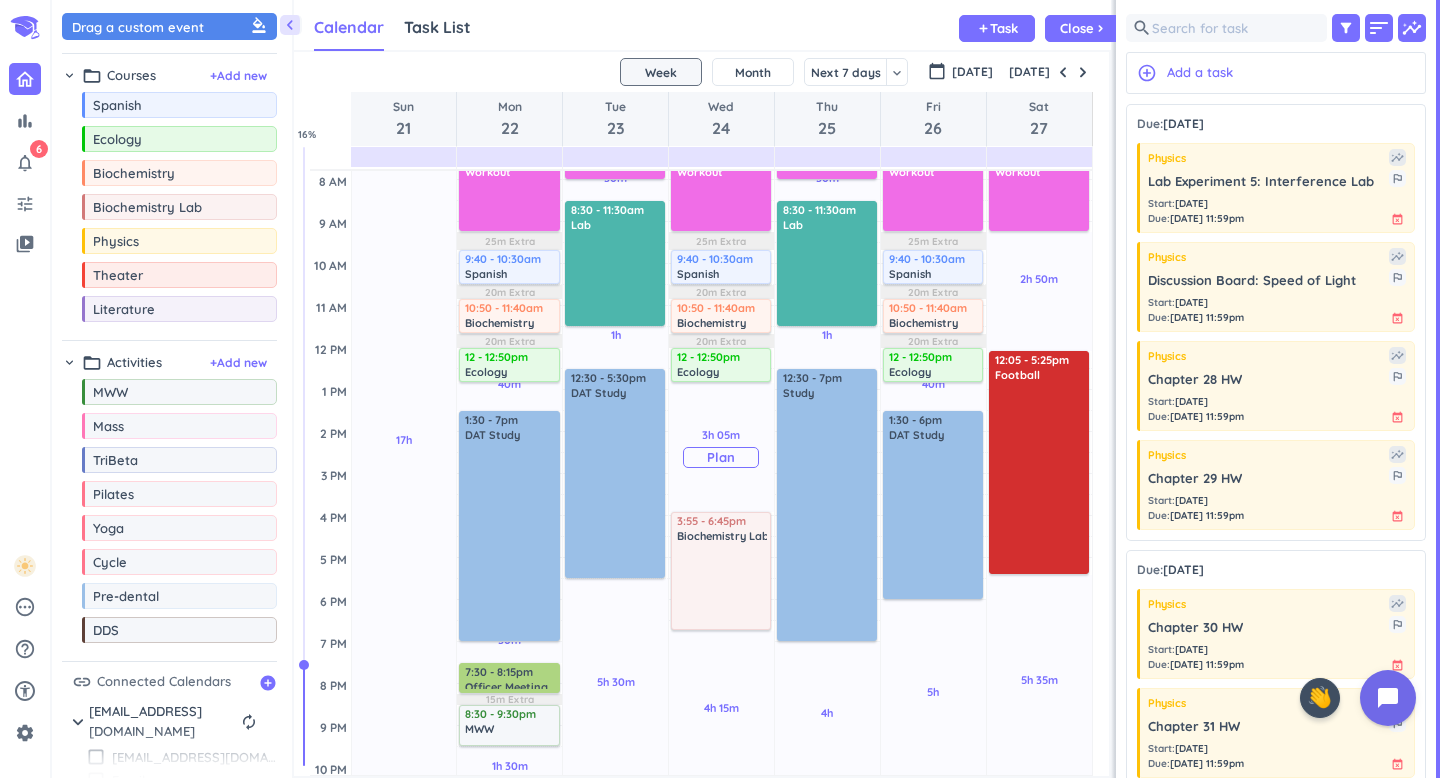 scroll, scrollTop: 153, scrollLeft: 0, axis: vertical 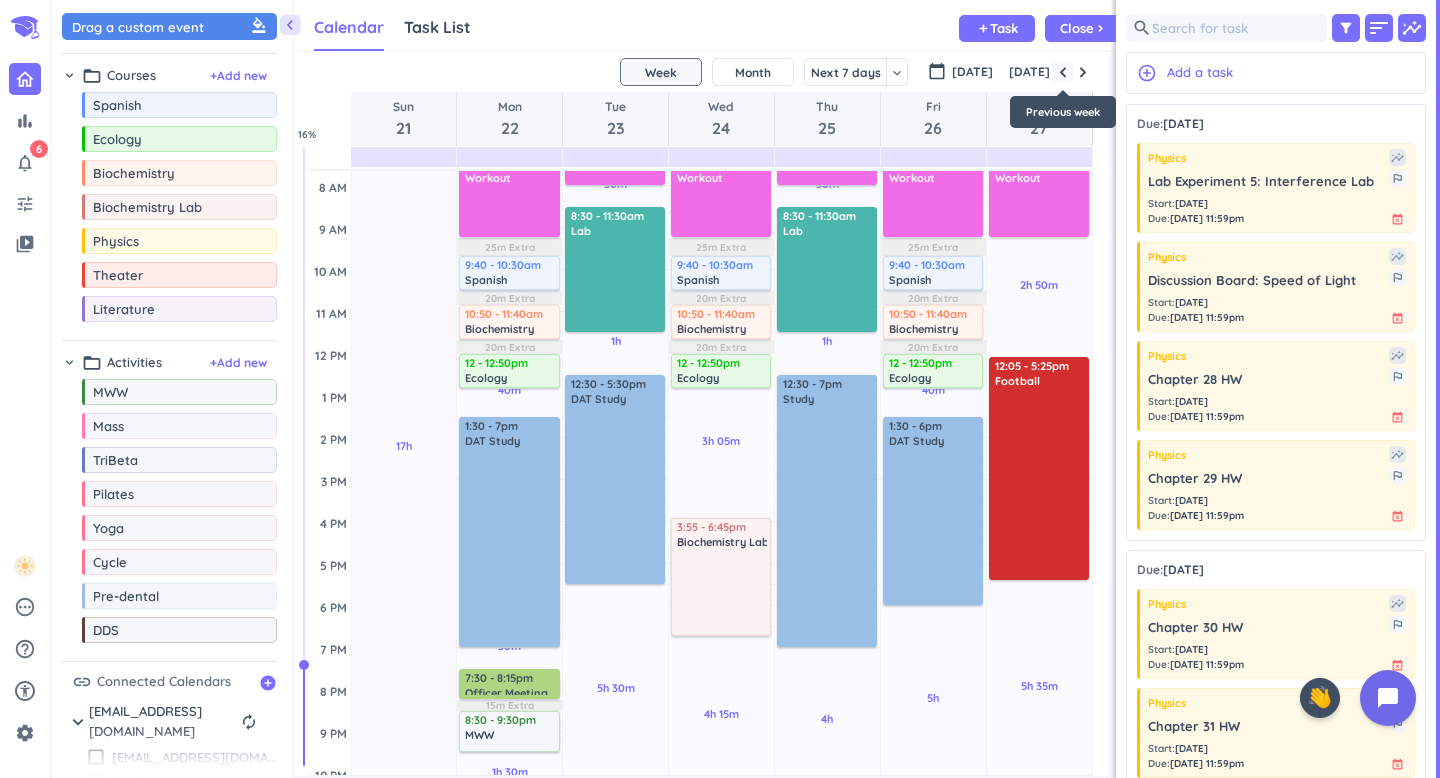click at bounding box center [1063, 72] 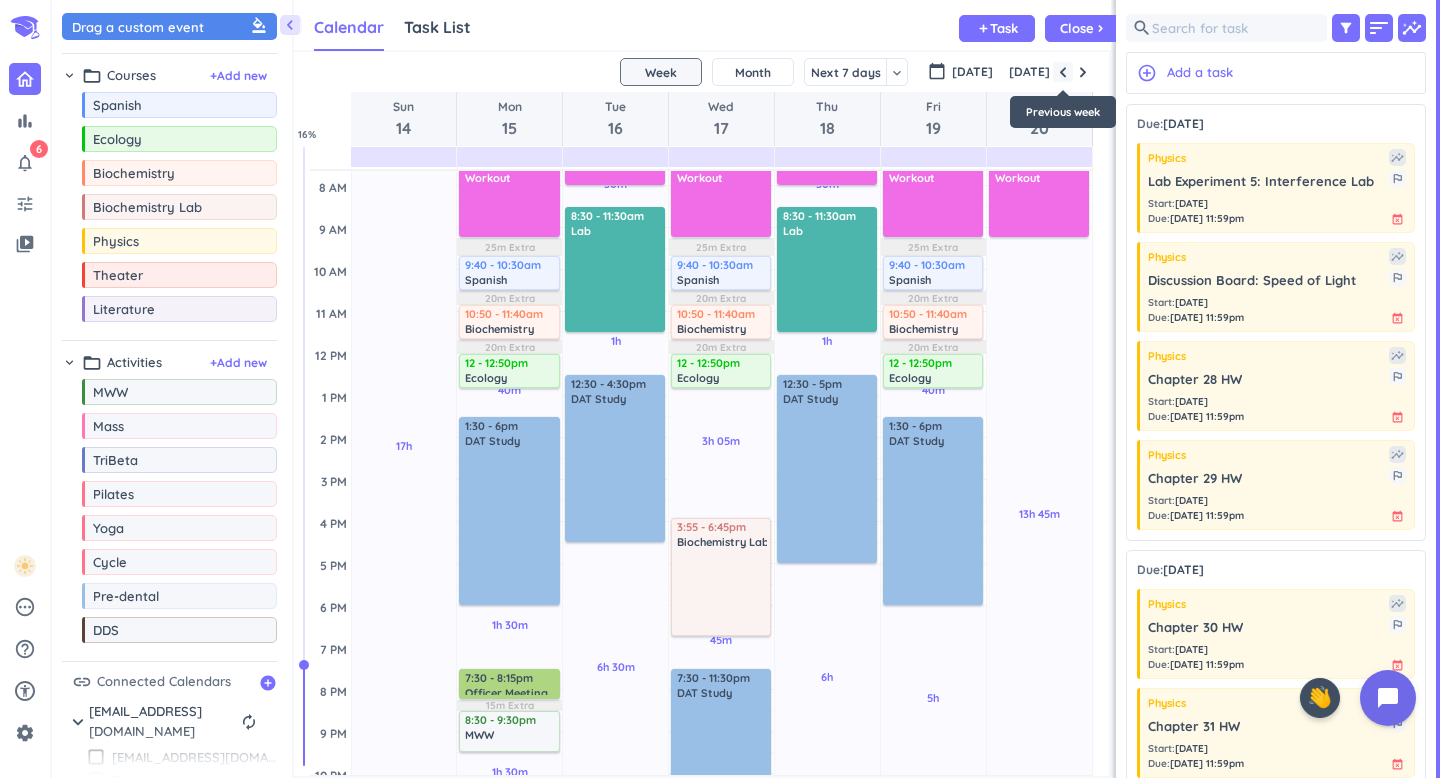scroll, scrollTop: 85, scrollLeft: 0, axis: vertical 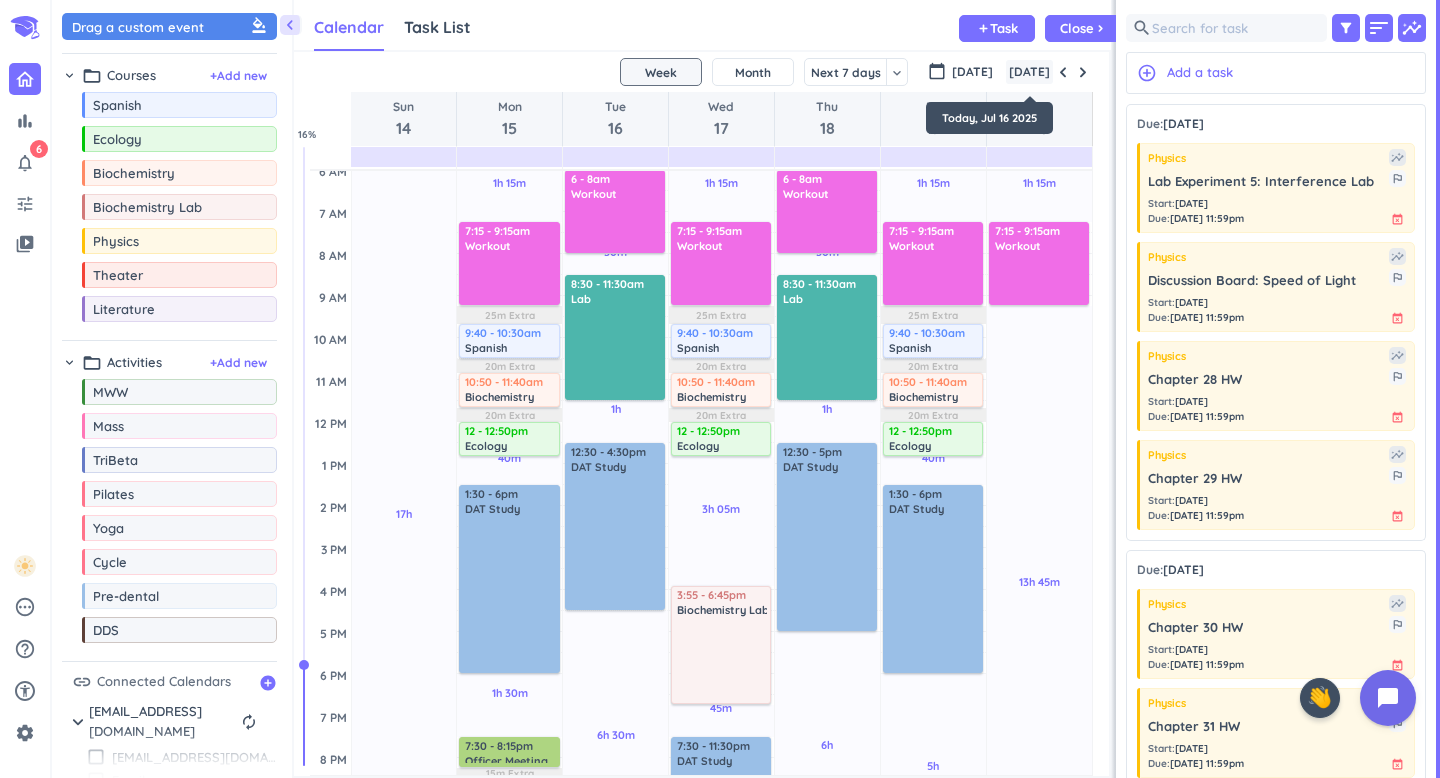 click on "[DATE]" at bounding box center (1029, 72) 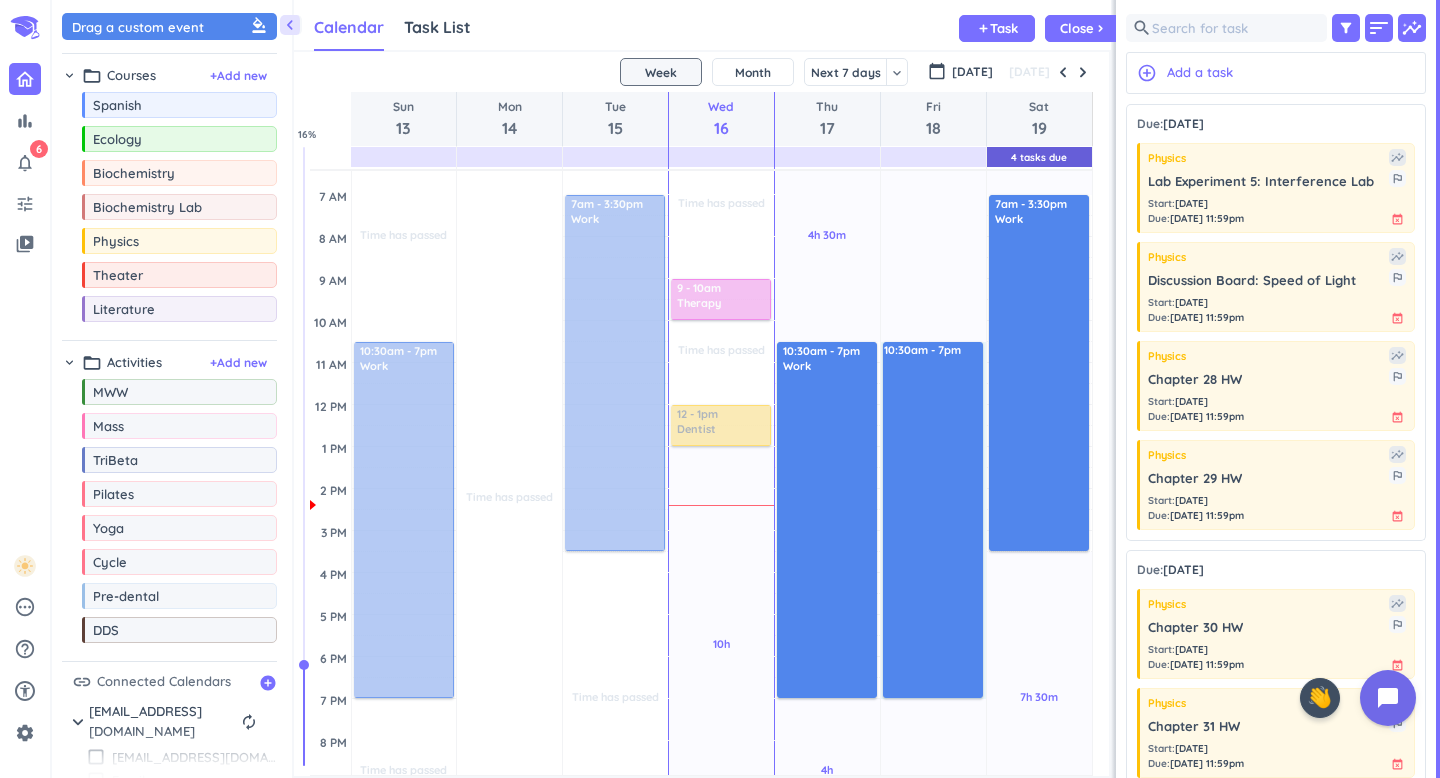 scroll, scrollTop: 103, scrollLeft: 0, axis: vertical 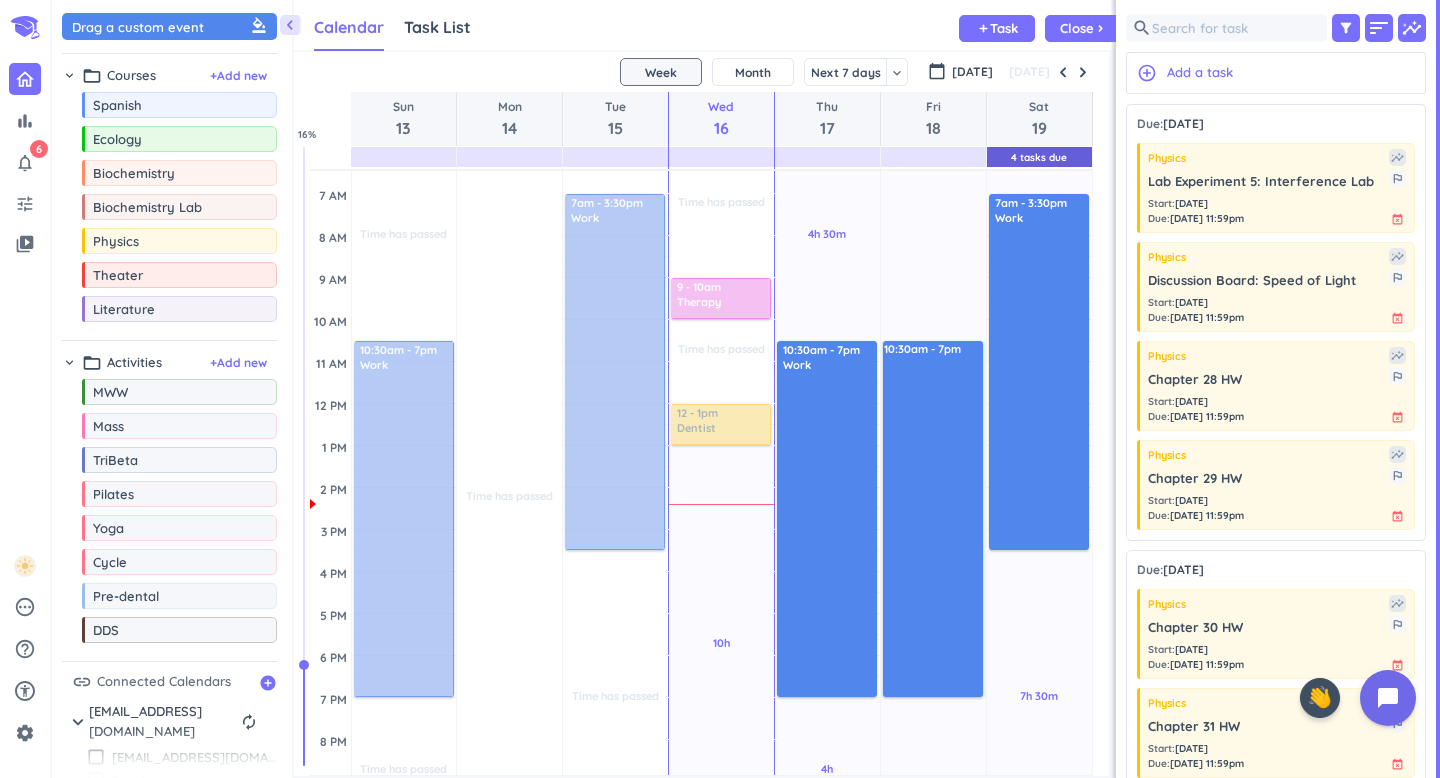 drag, startPoint x: 894, startPoint y: 361, endPoint x: 912, endPoint y: 708, distance: 347.46655 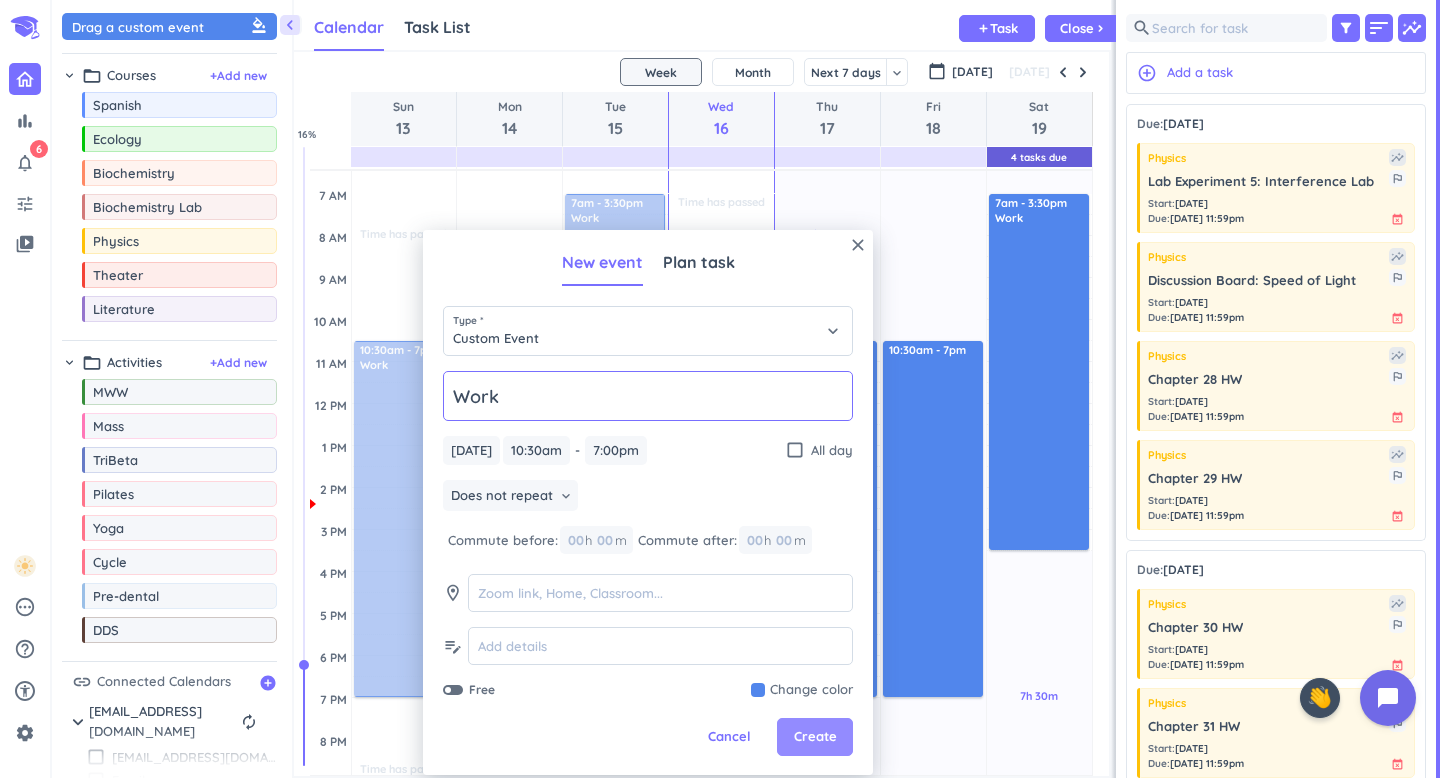 type on "Work" 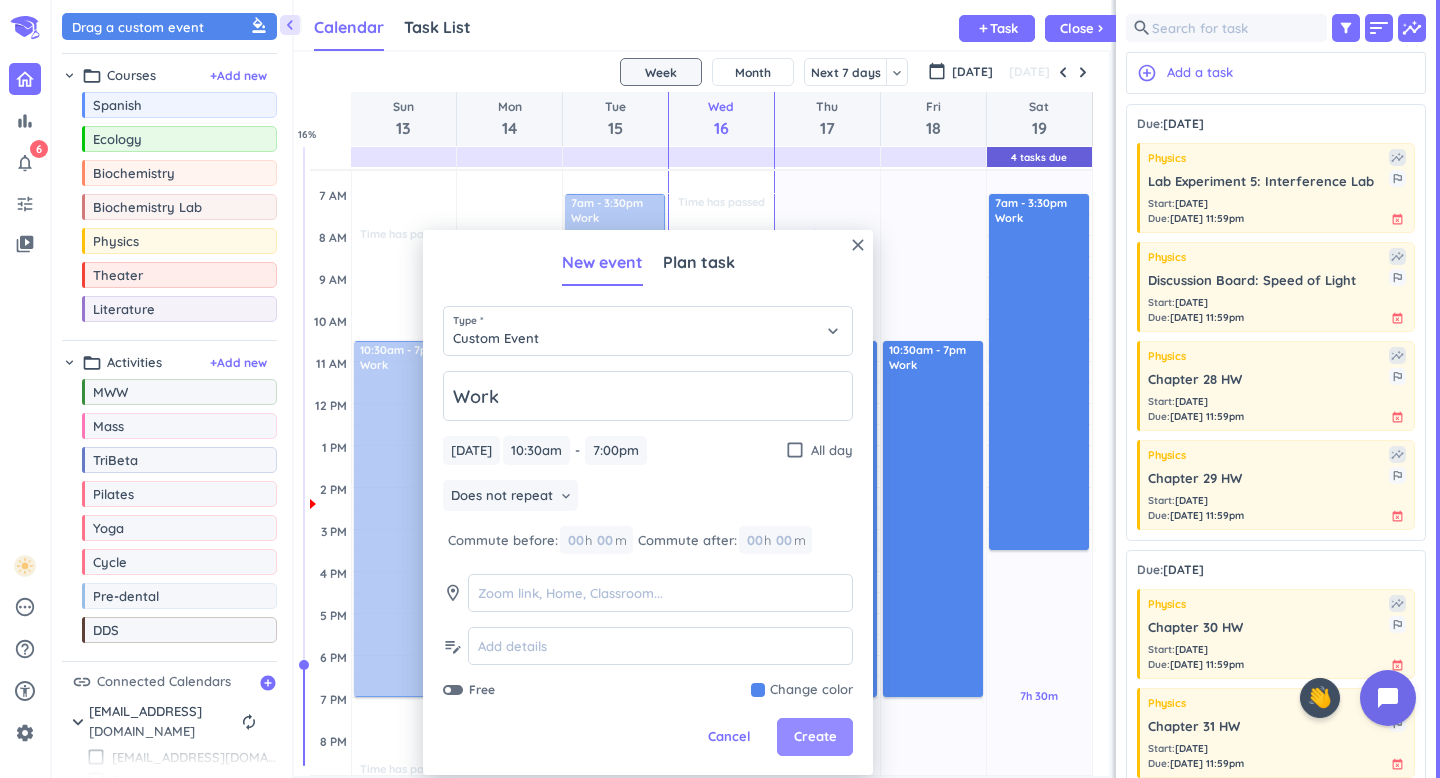 click on "Create" at bounding box center (815, 737) 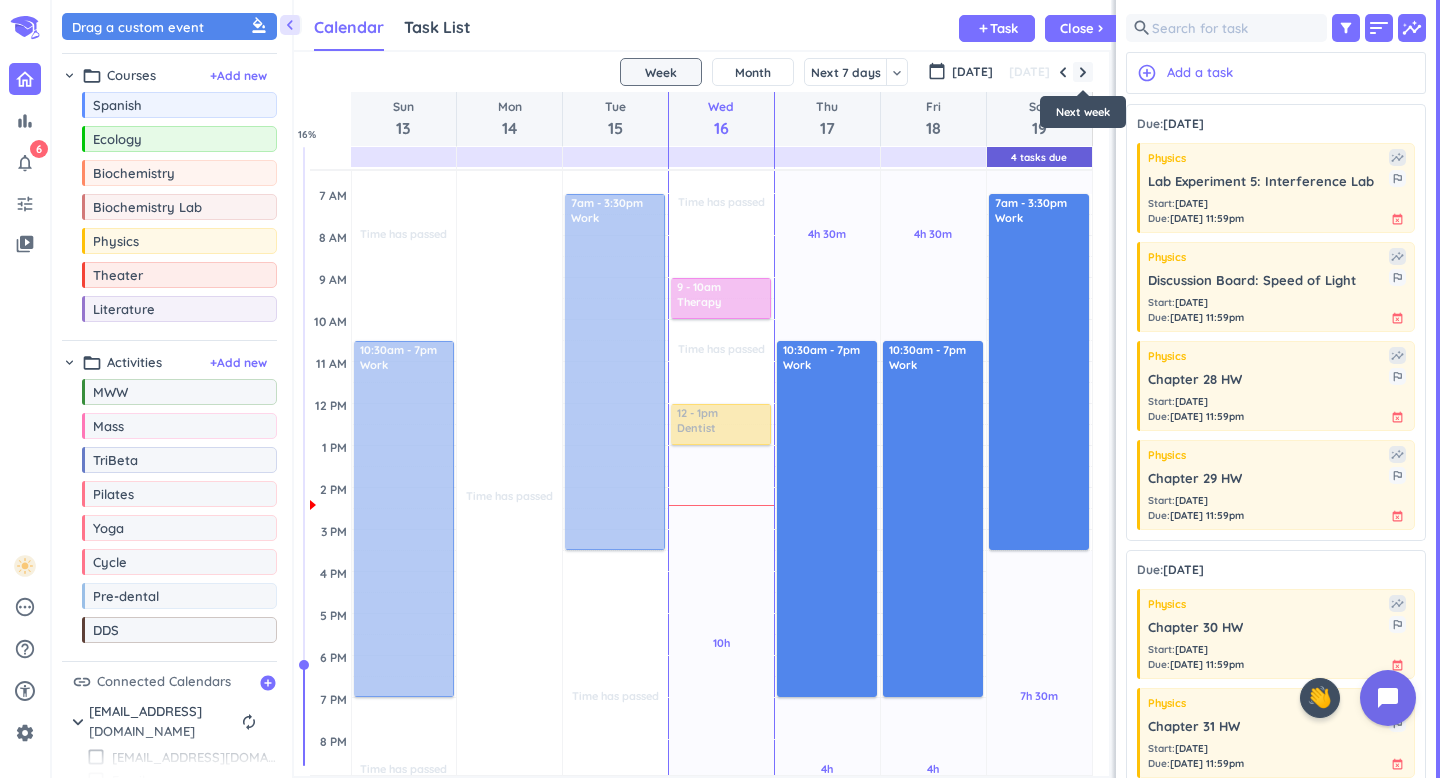 click at bounding box center (1083, 72) 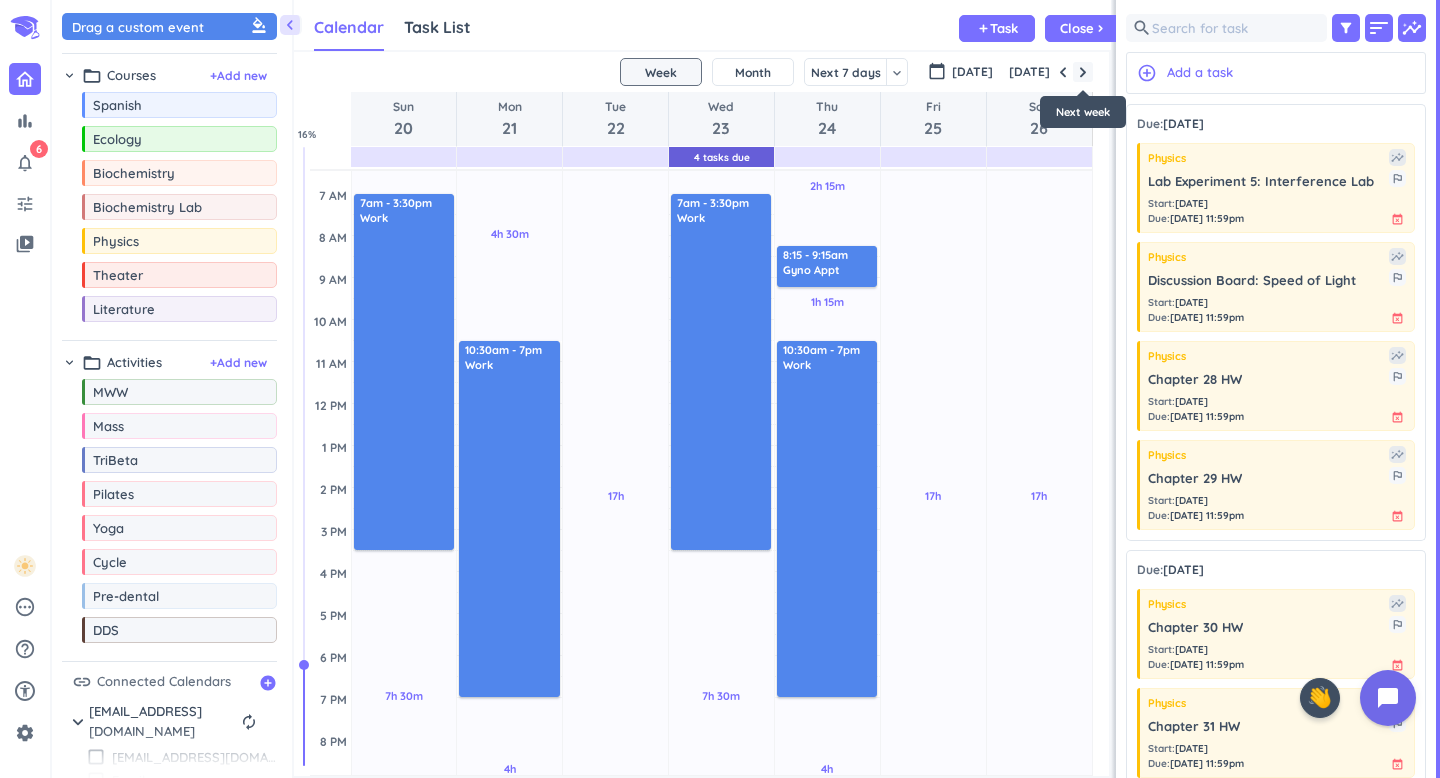 scroll, scrollTop: 85, scrollLeft: 0, axis: vertical 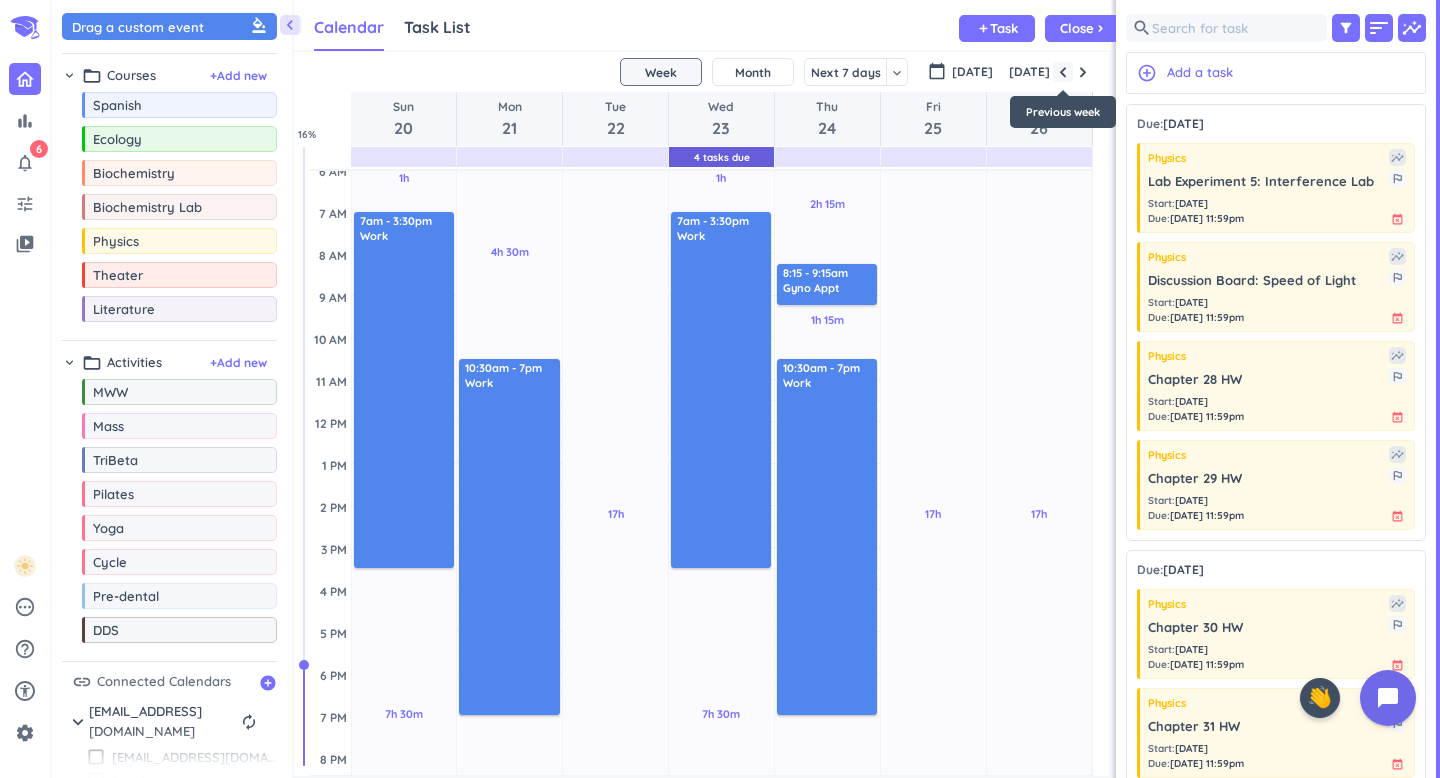click at bounding box center (1063, 72) 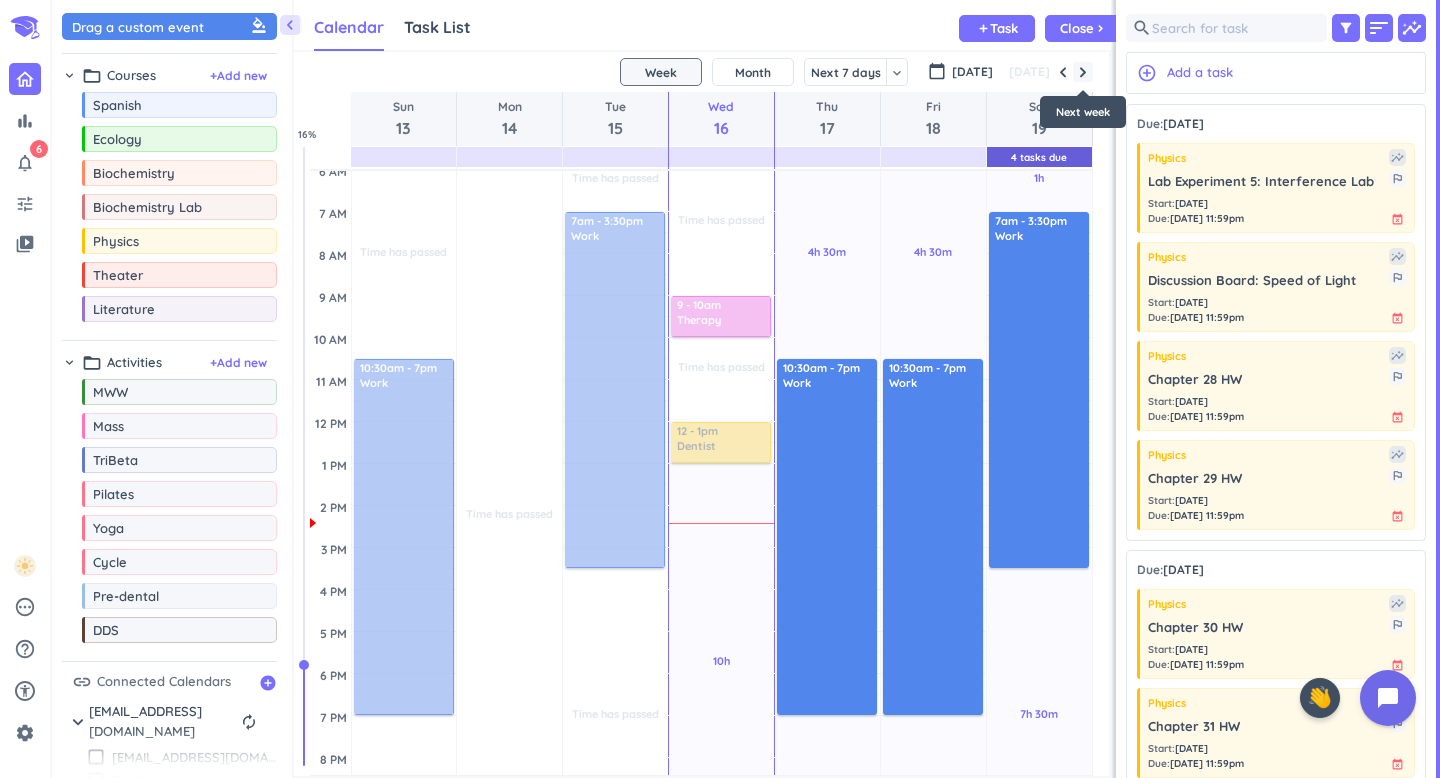 click at bounding box center (1083, 72) 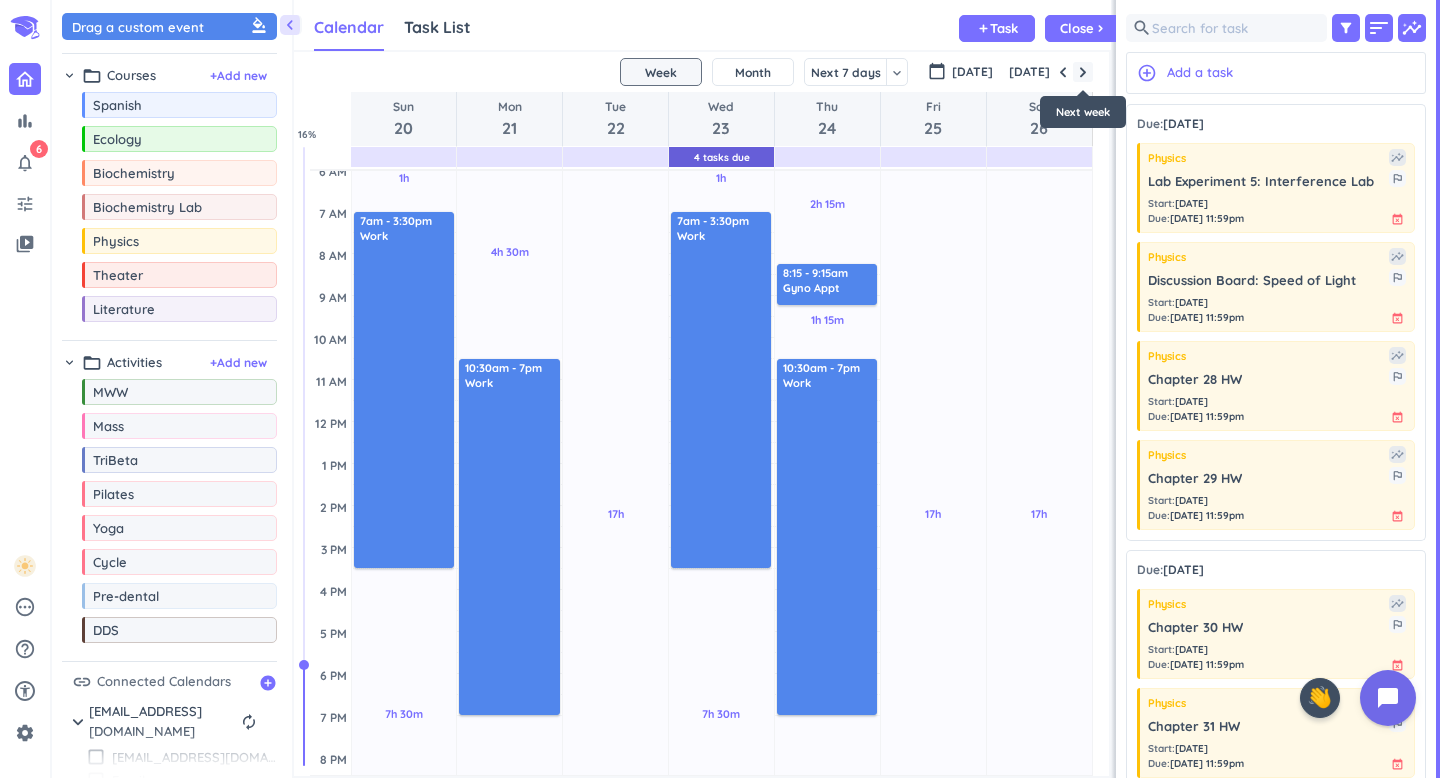 click at bounding box center (1083, 72) 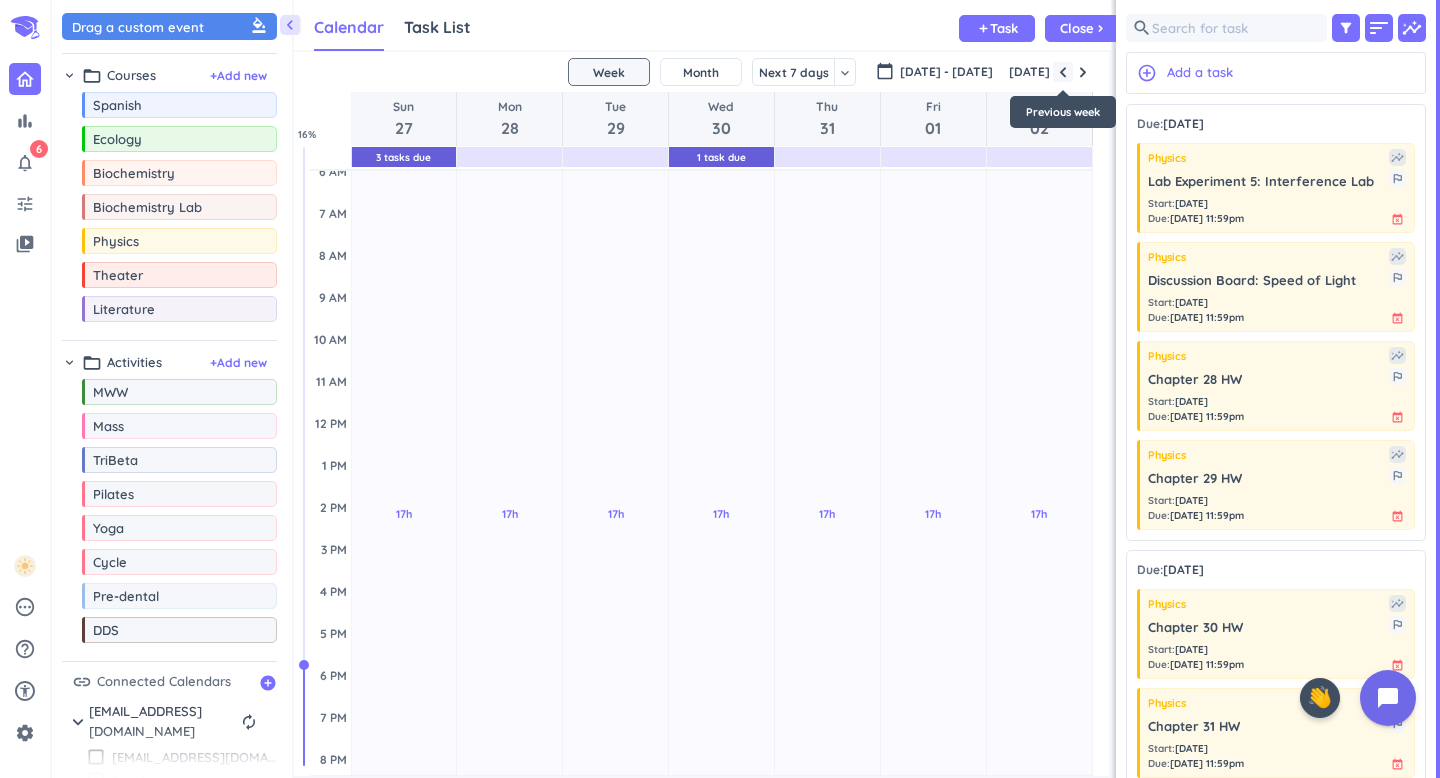 click at bounding box center (1063, 72) 